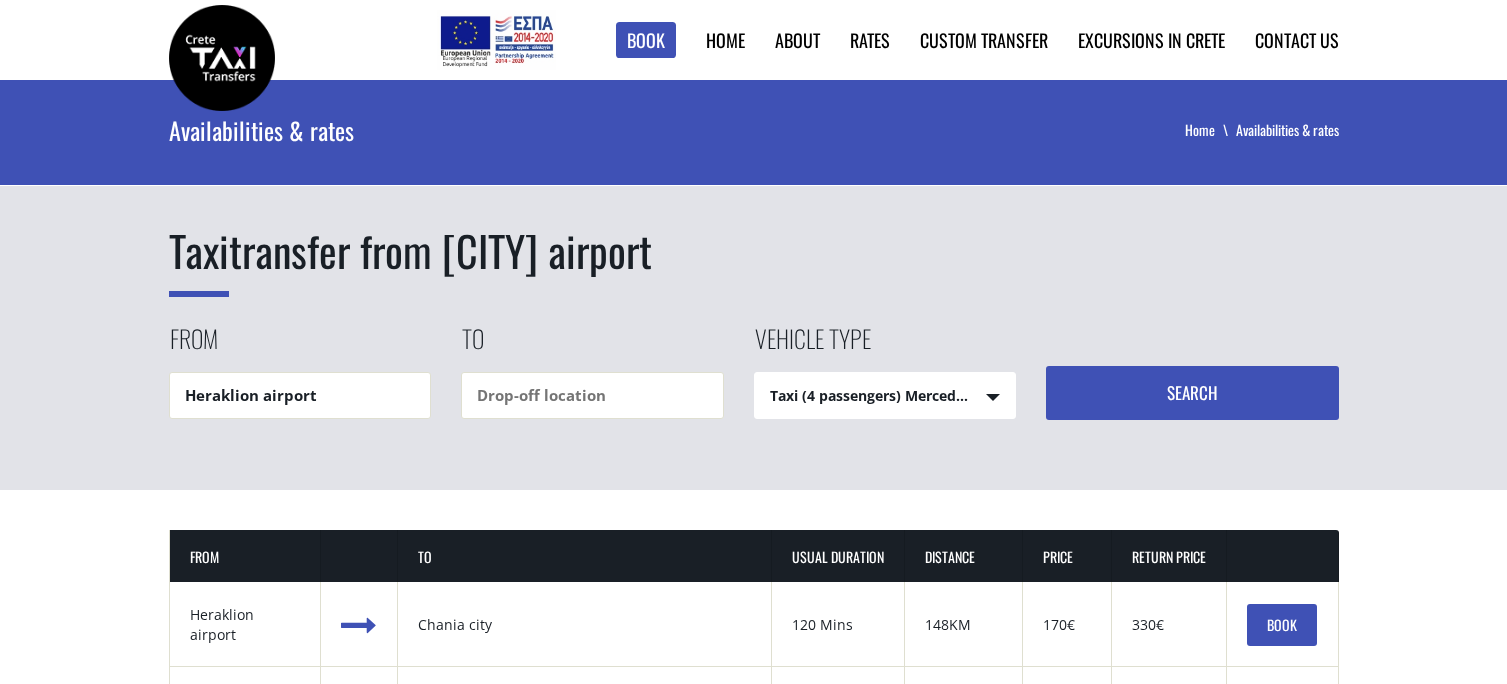 scroll, scrollTop: 0, scrollLeft: 0, axis: both 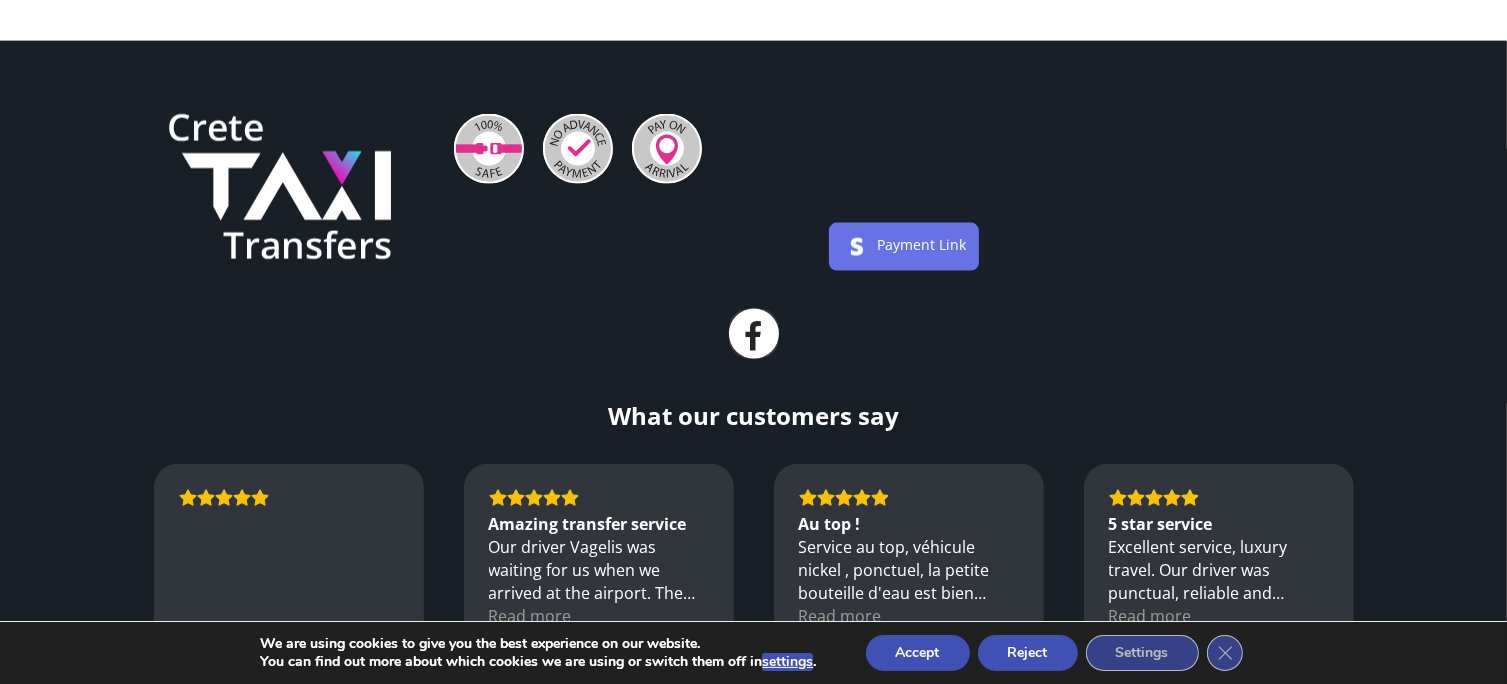 click on "Accept" at bounding box center (918, 653) 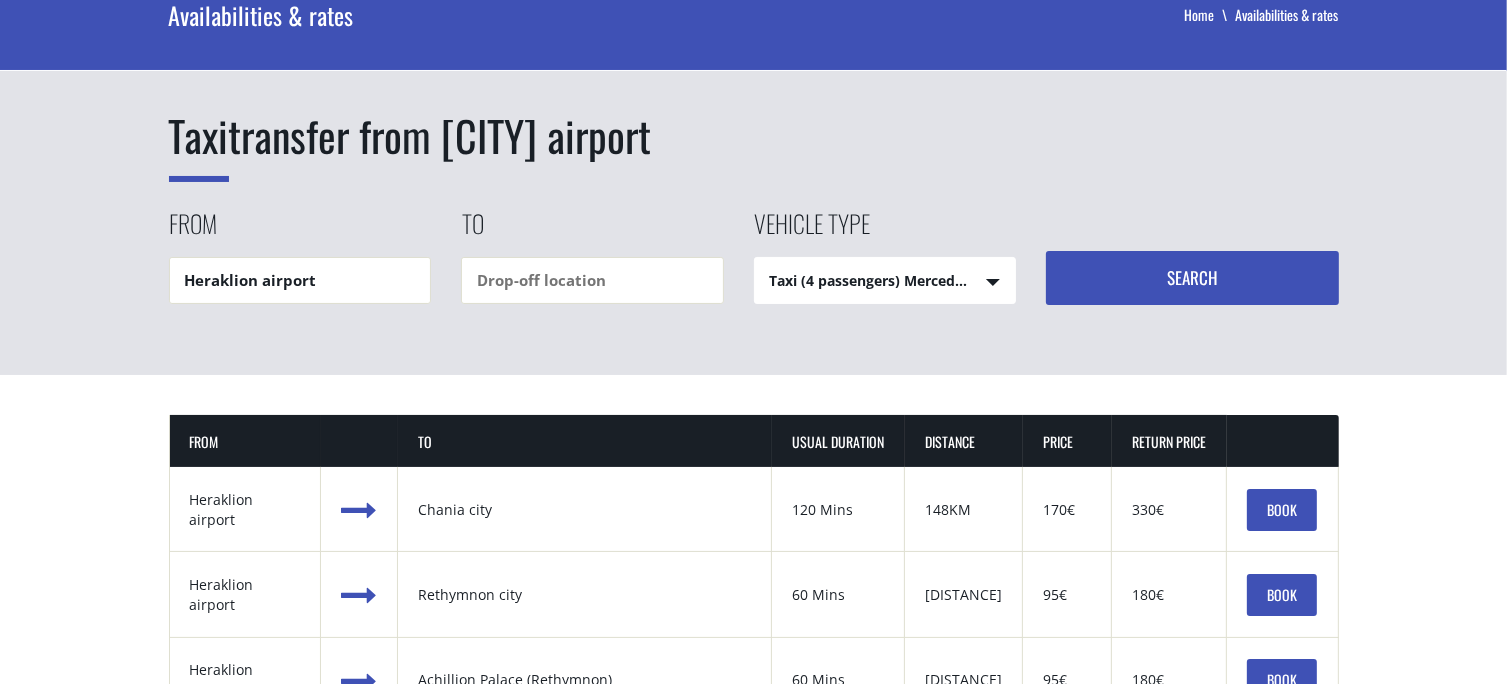 scroll, scrollTop: 0, scrollLeft: 0, axis: both 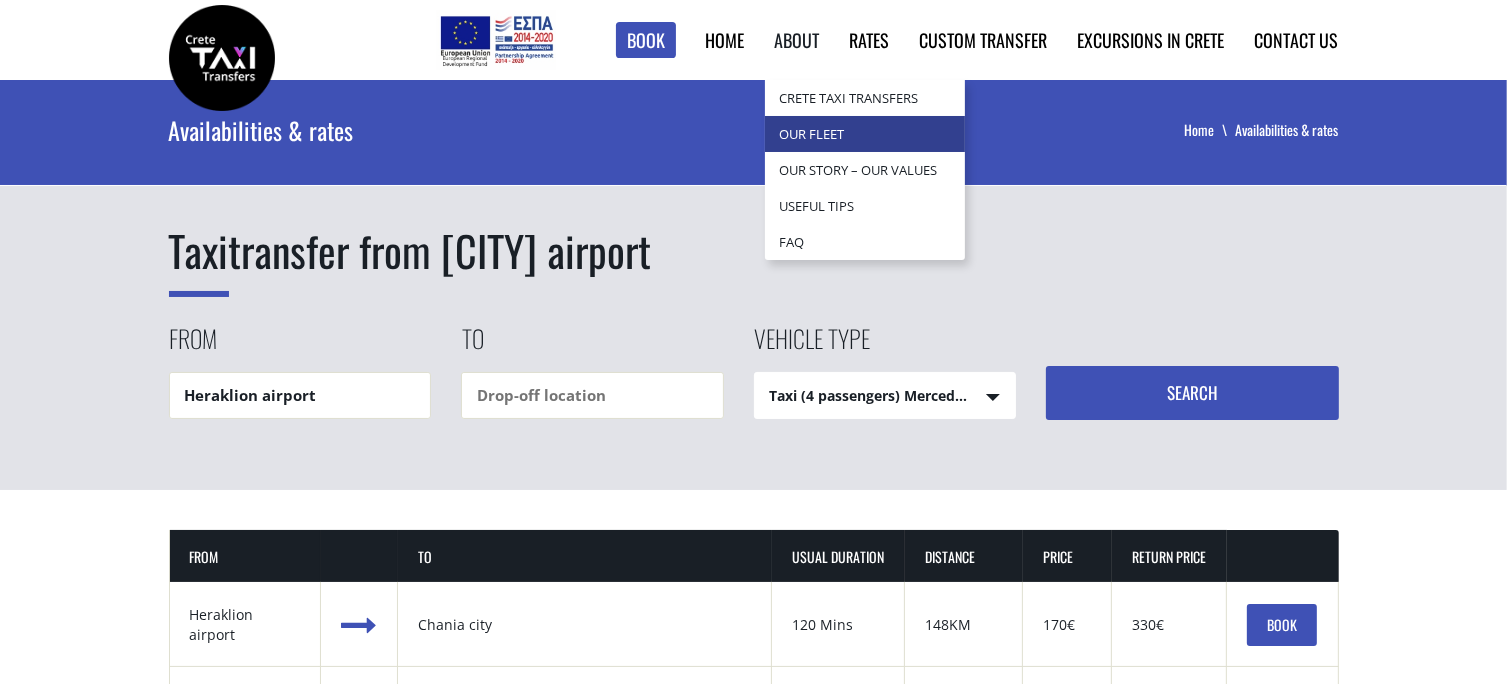 click on "Our Fleet" at bounding box center (865, 134) 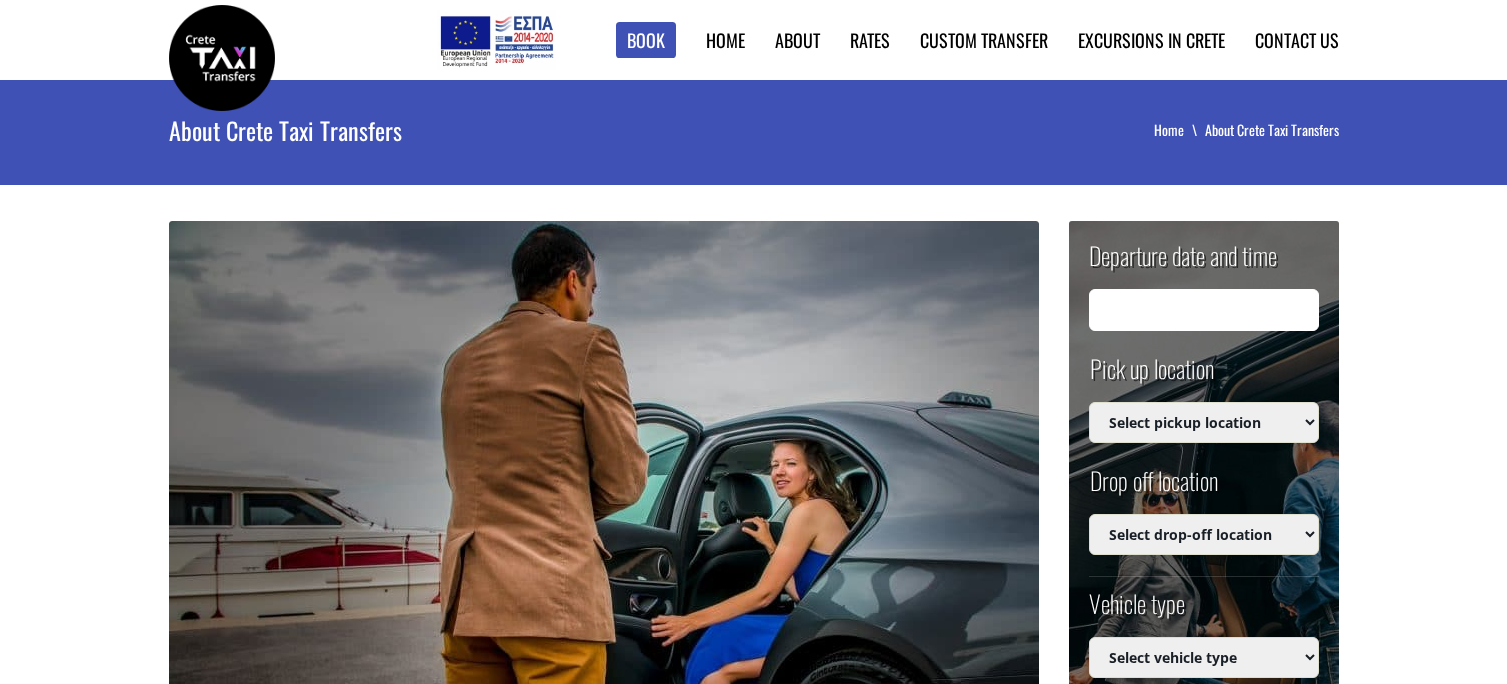 scroll, scrollTop: 0, scrollLeft: 0, axis: both 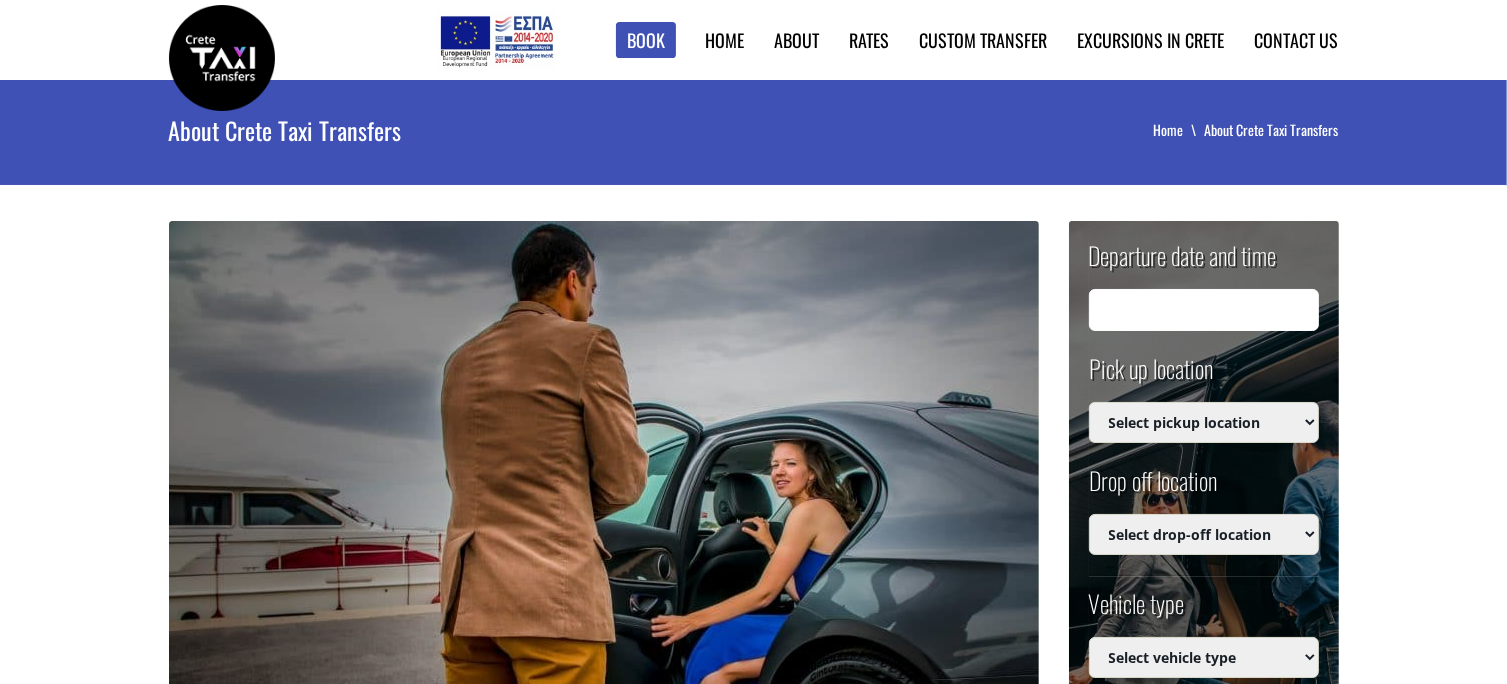 type on "[DATE] [TIME]" 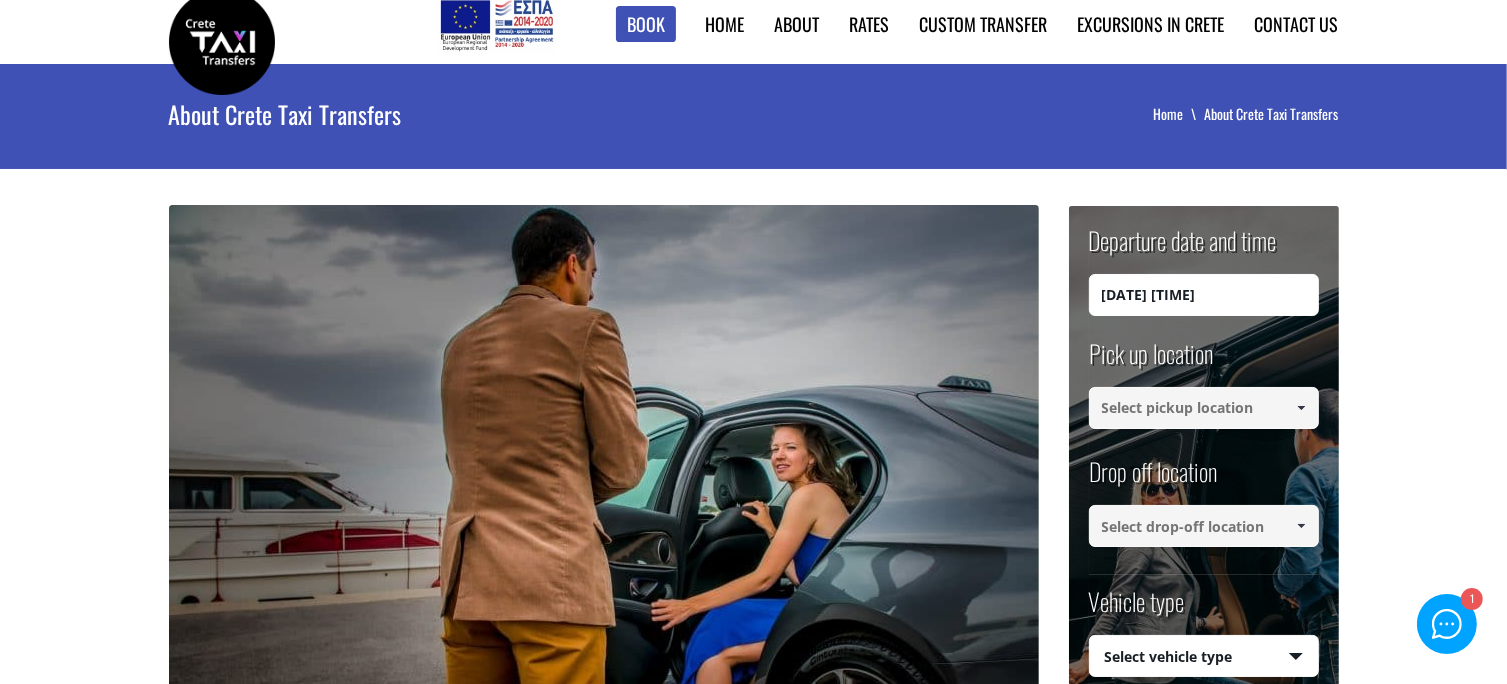 scroll, scrollTop: 0, scrollLeft: 0, axis: both 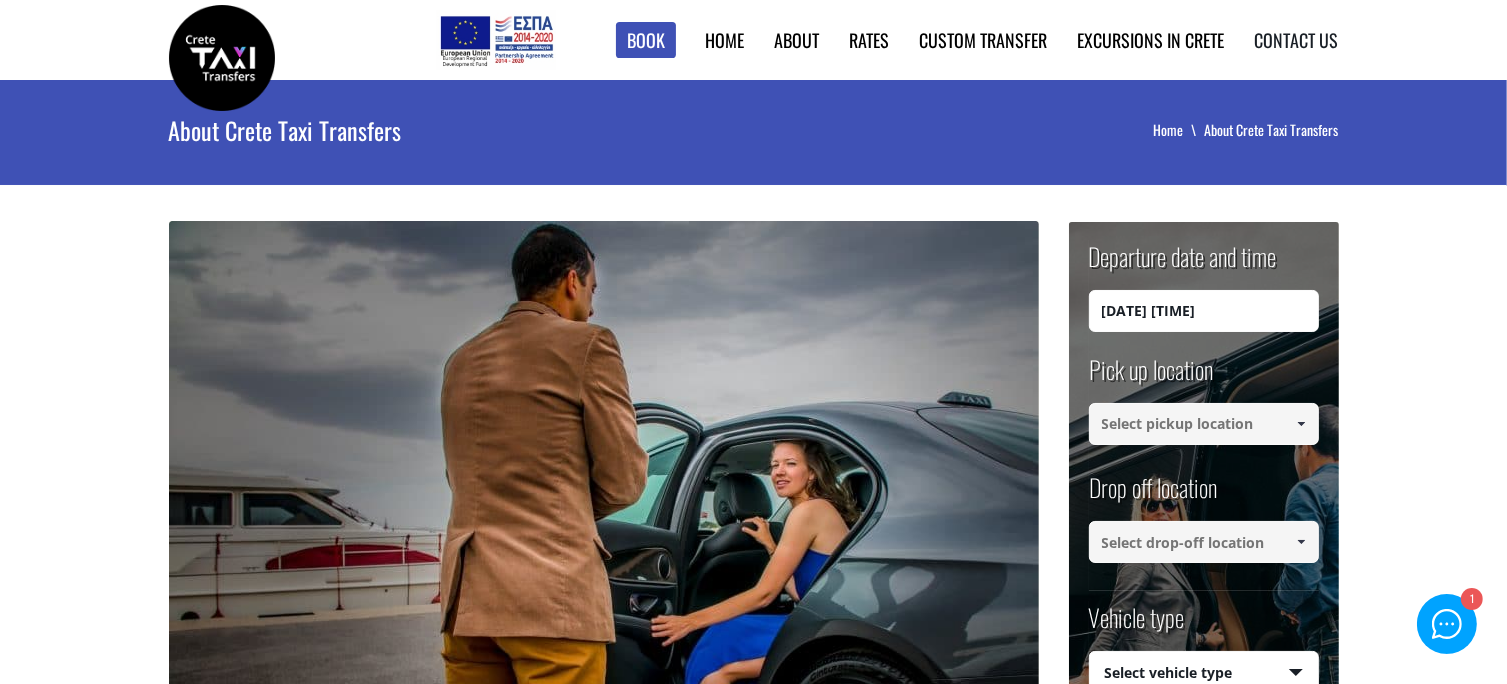 click on "Contact us" at bounding box center (1297, 40) 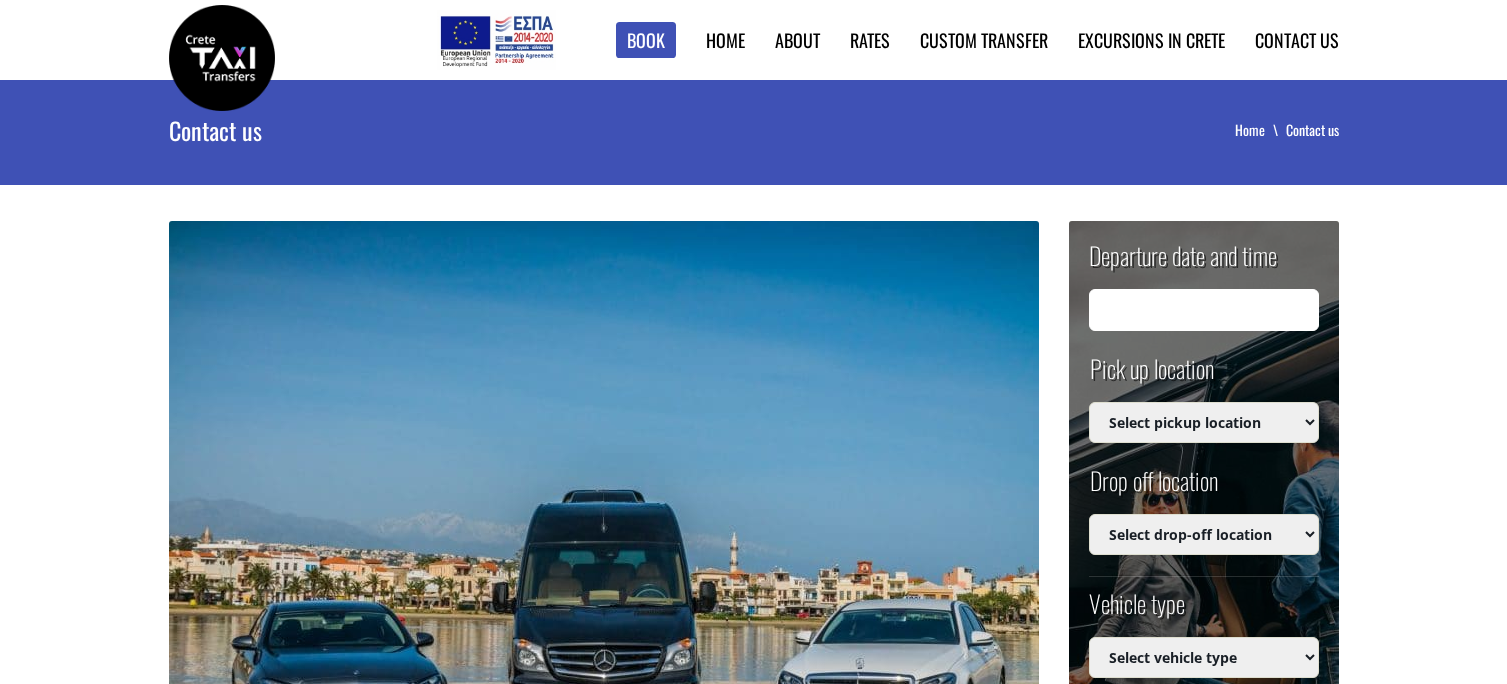scroll, scrollTop: 0, scrollLeft: 0, axis: both 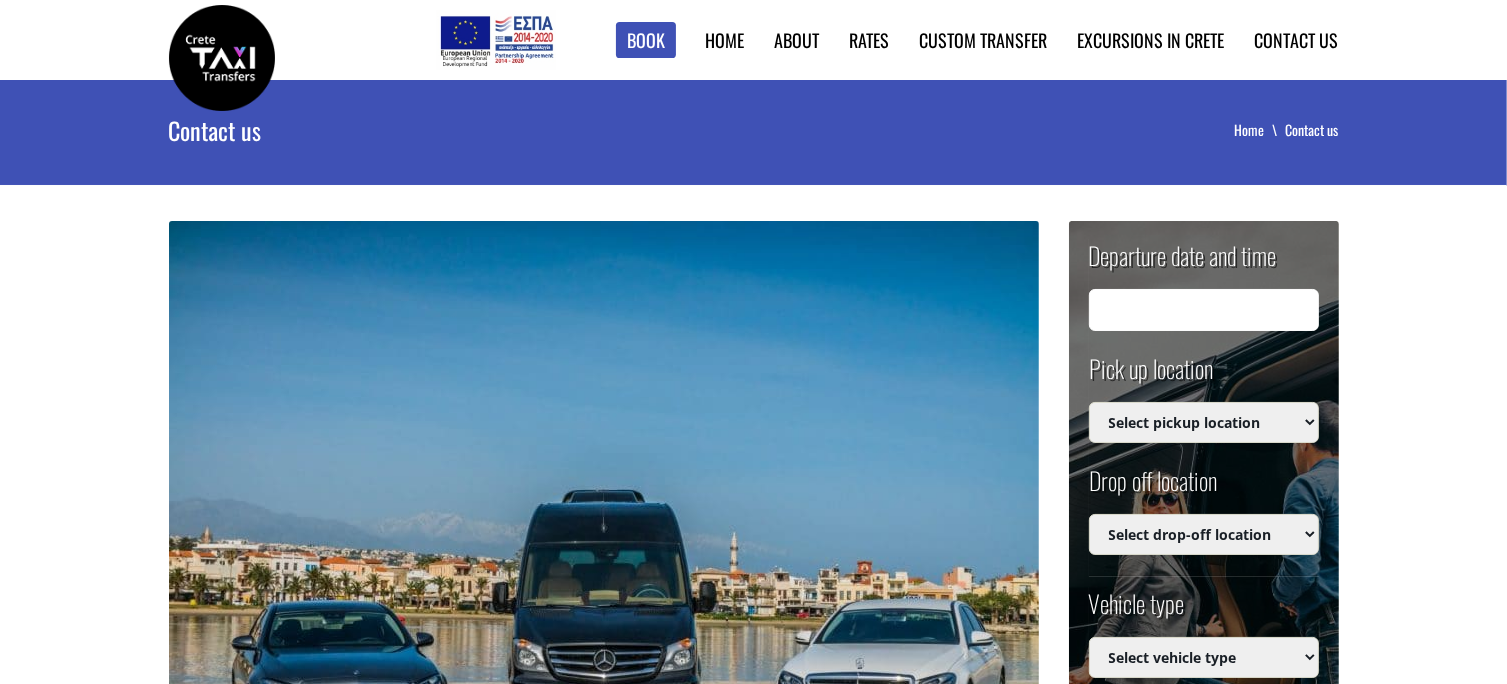 type on "[DATE] [TIME]" 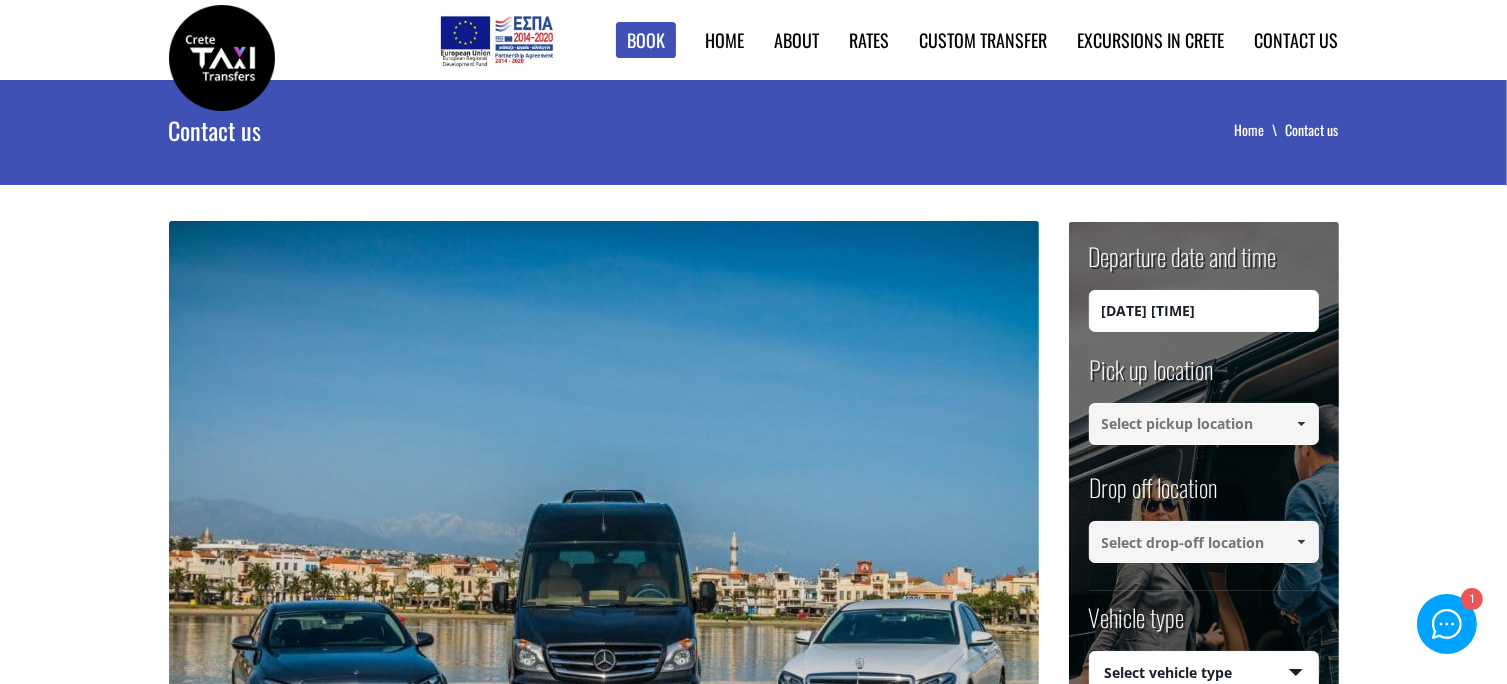 scroll, scrollTop: 0, scrollLeft: 0, axis: both 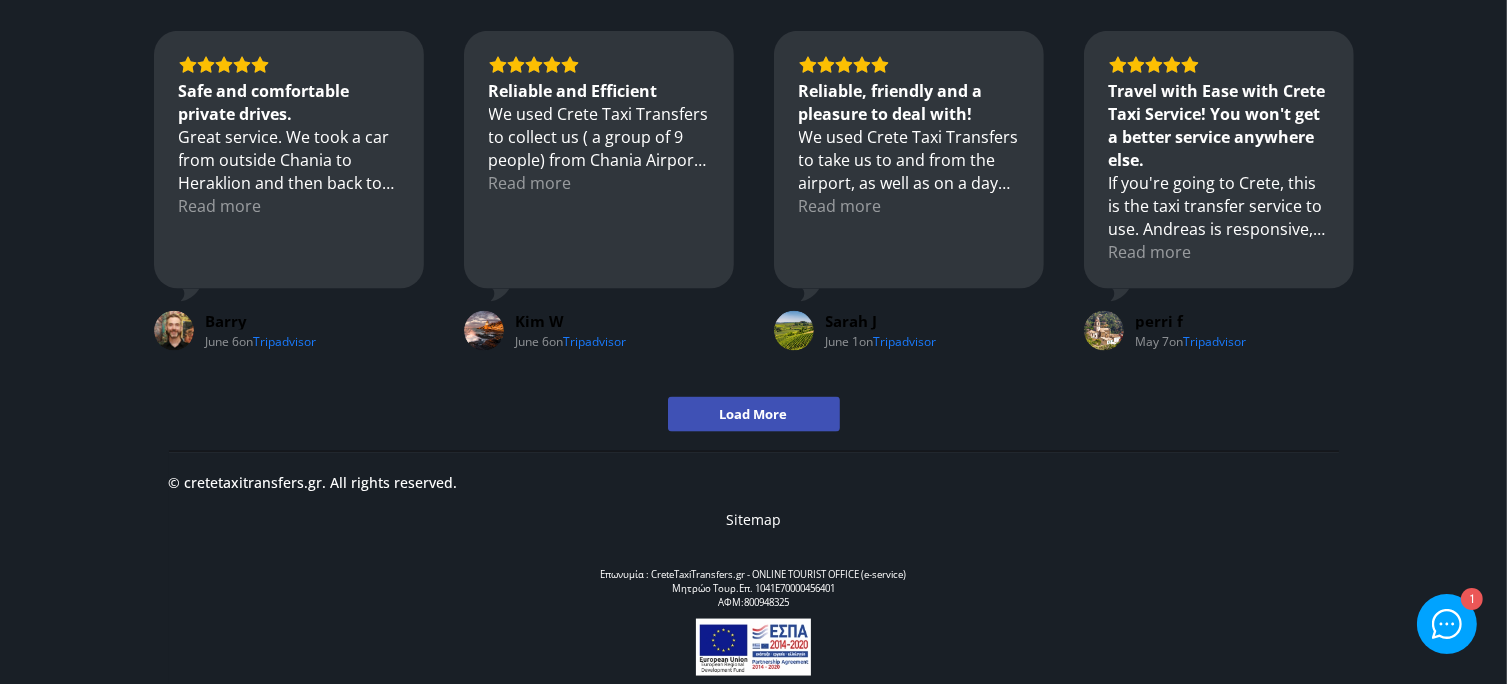 click at bounding box center (1447, 624) 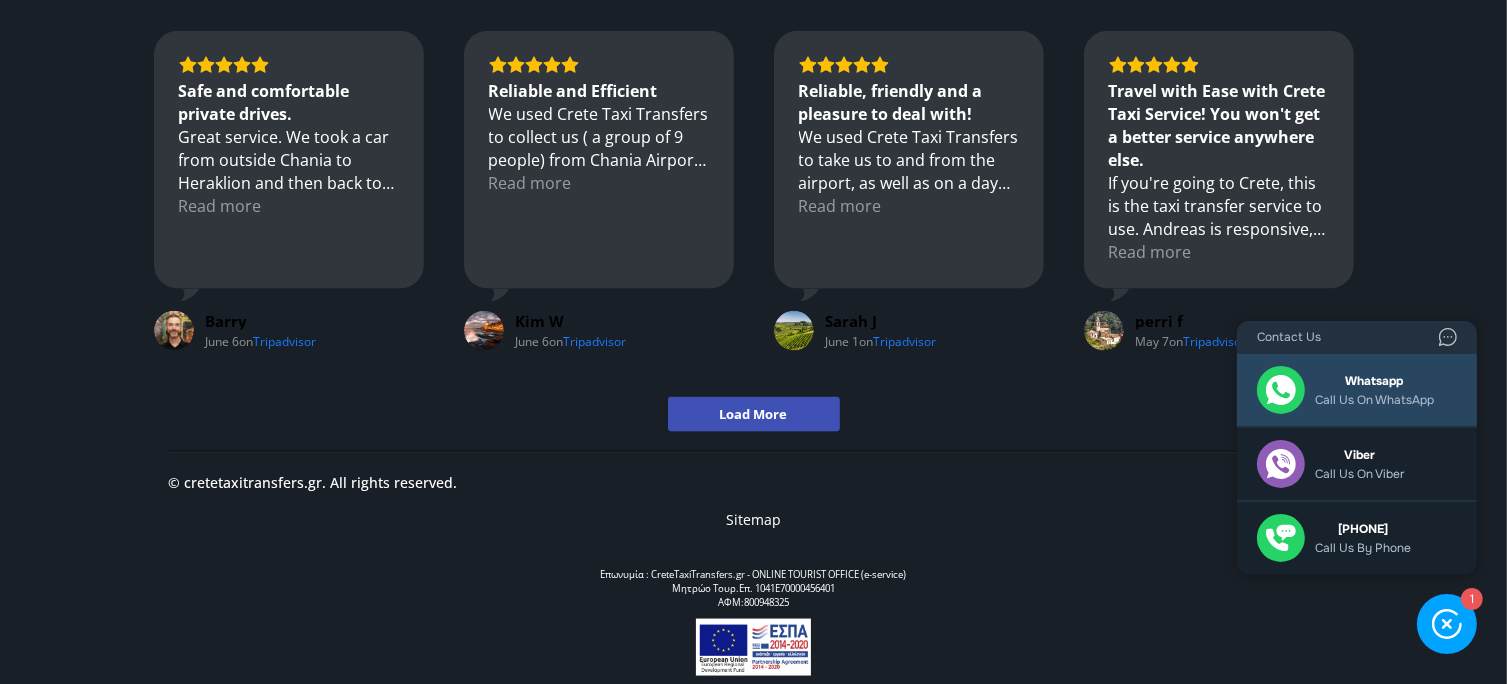 click on "Whatsapp
Call us on WhatsApp" at bounding box center [1374, 389] 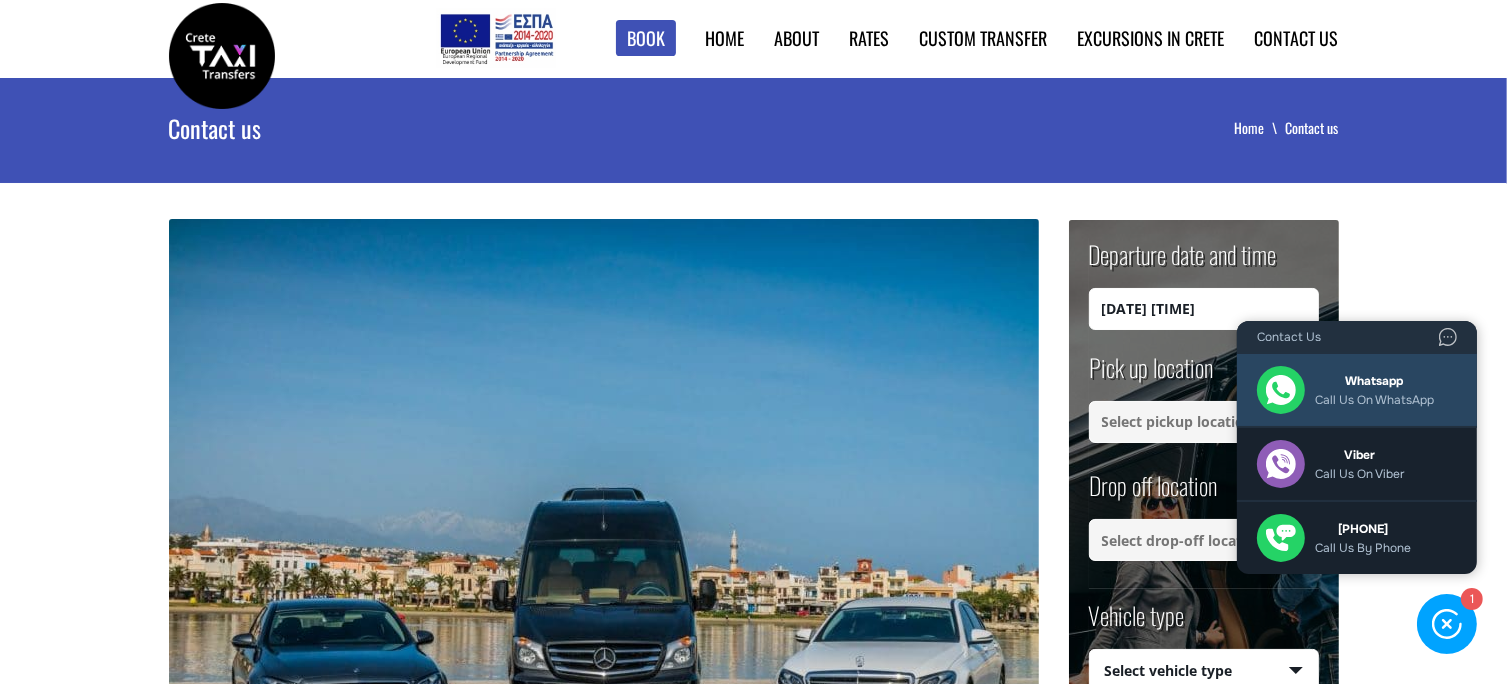 scroll, scrollTop: 0, scrollLeft: 0, axis: both 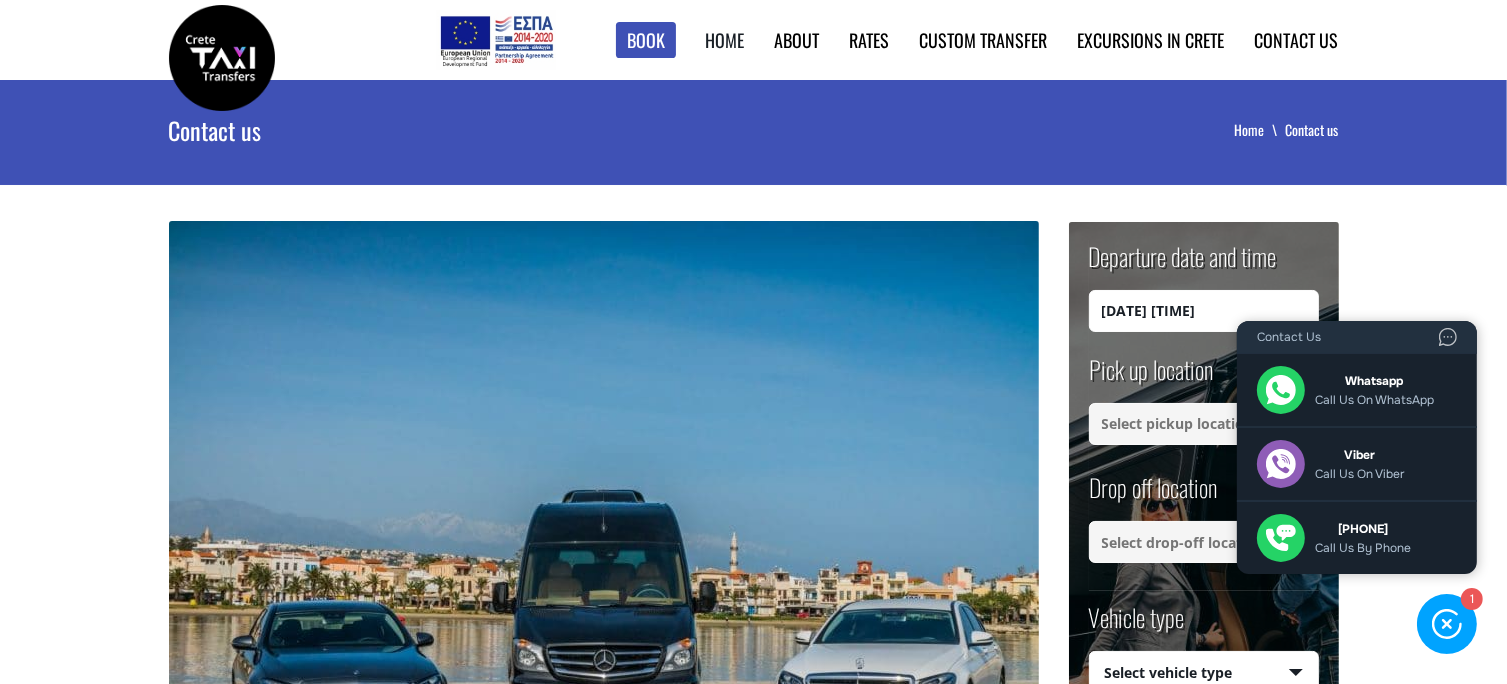 click on "Home" at bounding box center (725, 40) 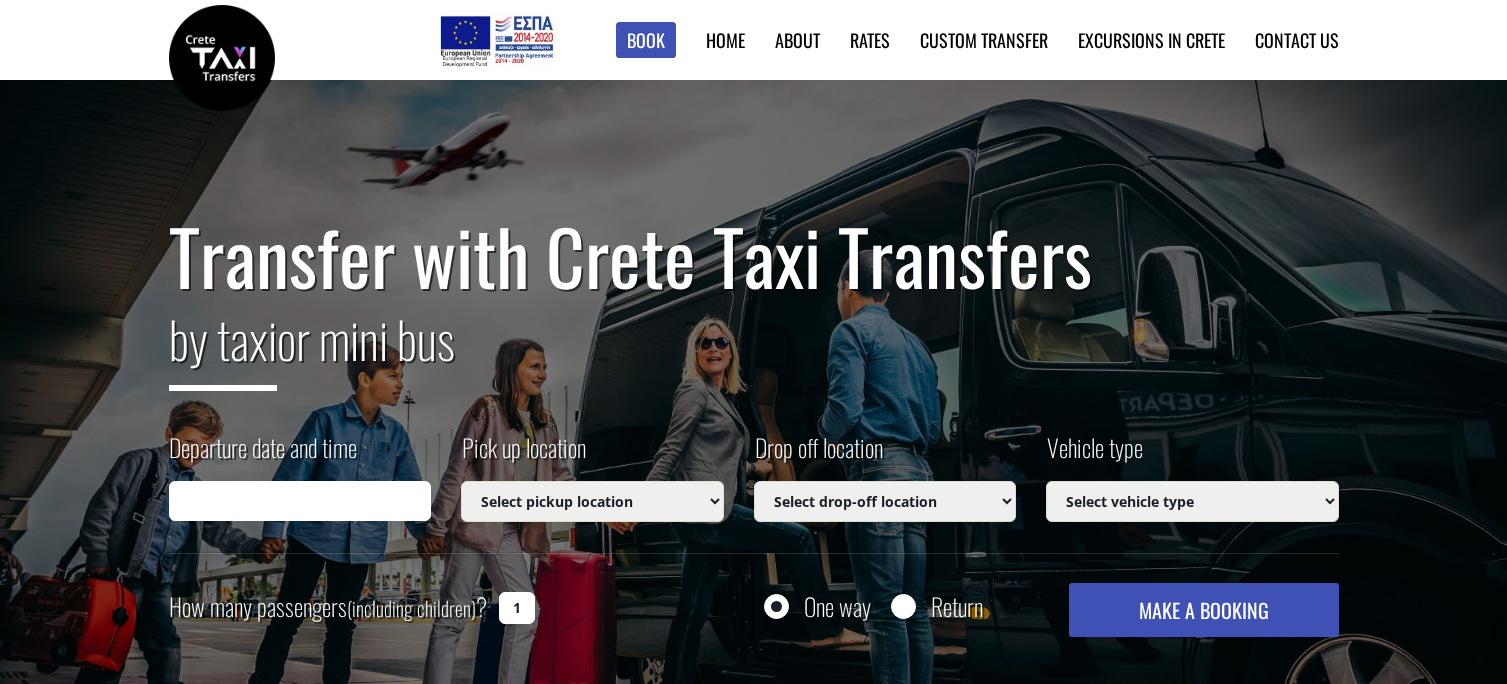 scroll, scrollTop: 0, scrollLeft: 0, axis: both 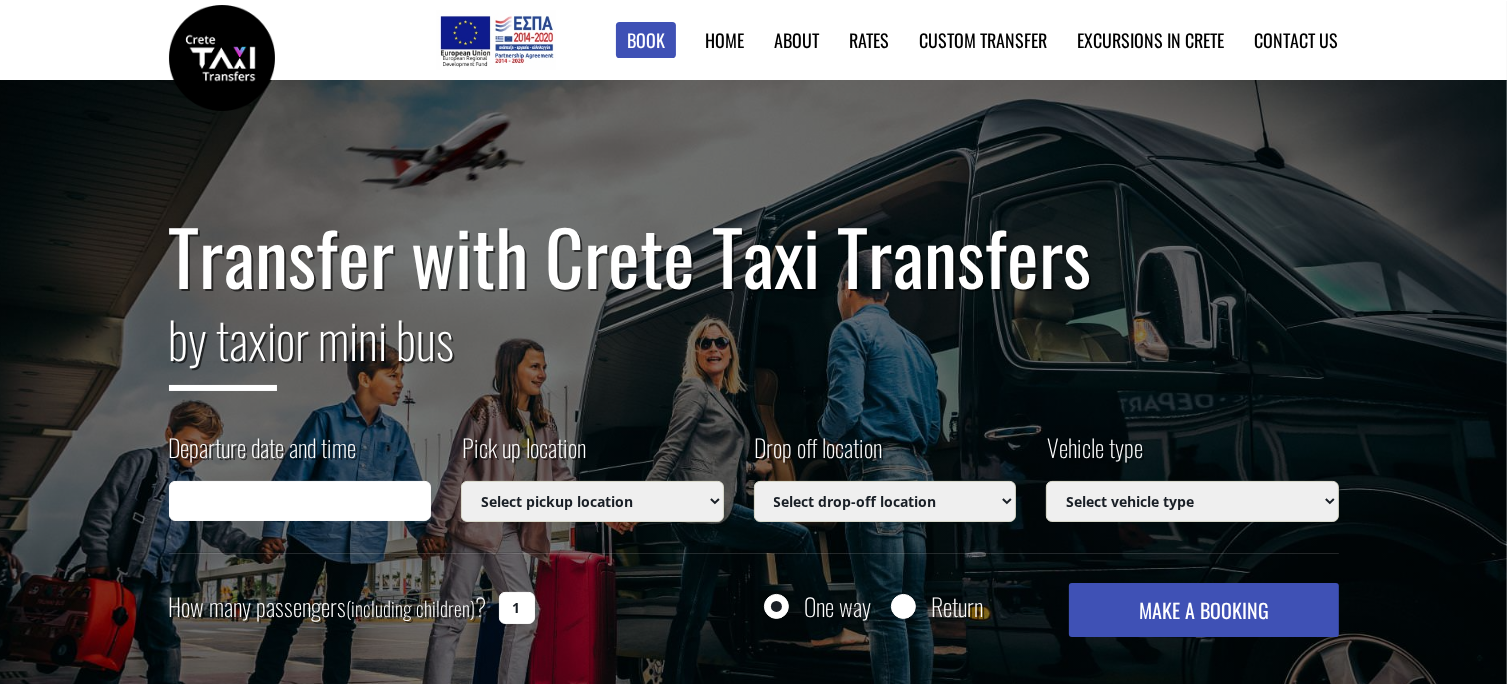 type on "04/08/2025 17:41" 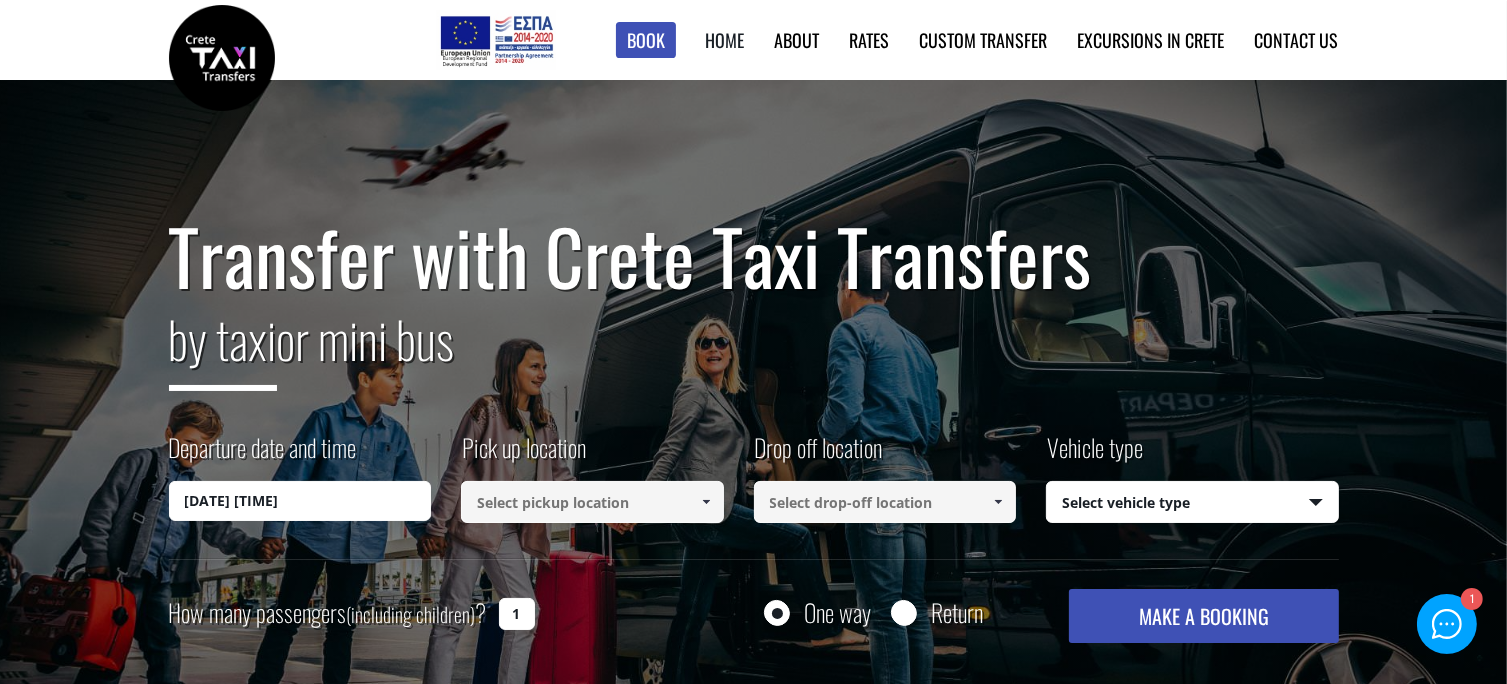 click on "Home" at bounding box center (725, 40) 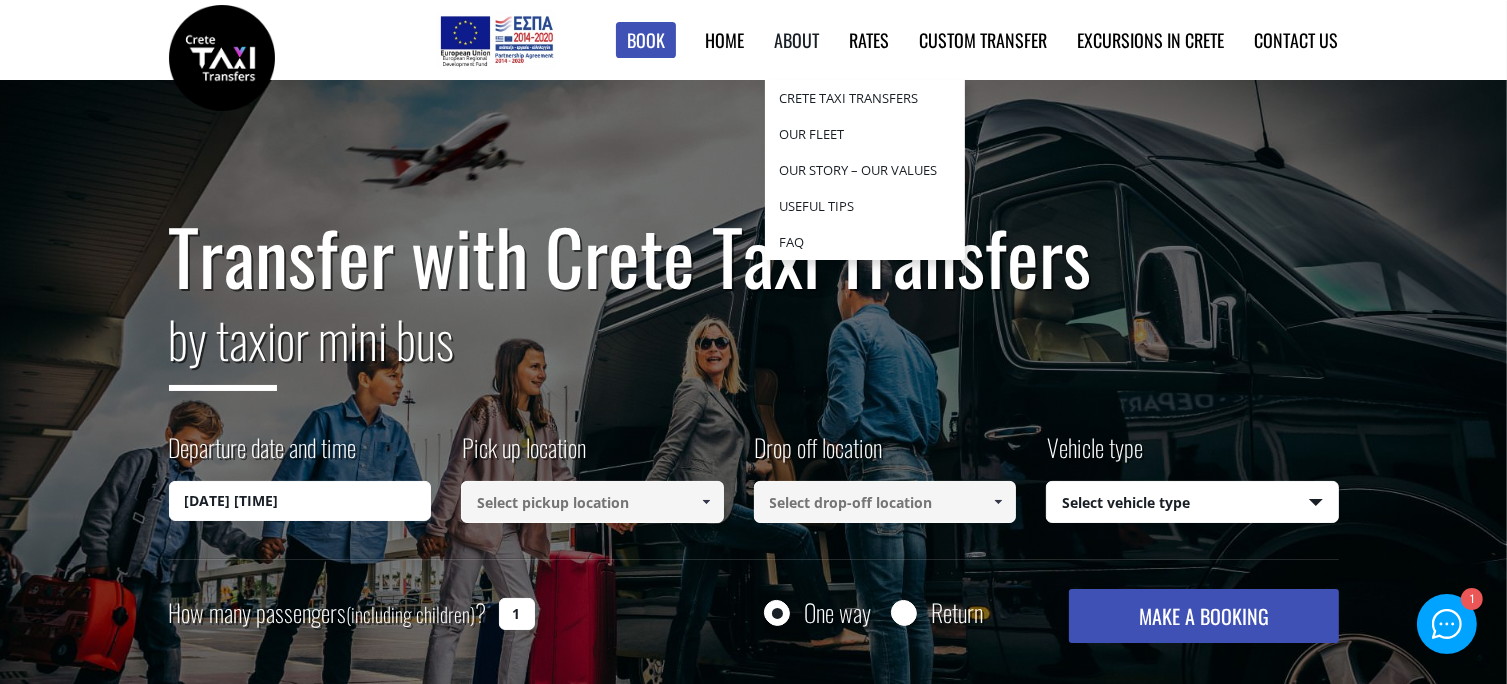 click on "About" at bounding box center [797, 40] 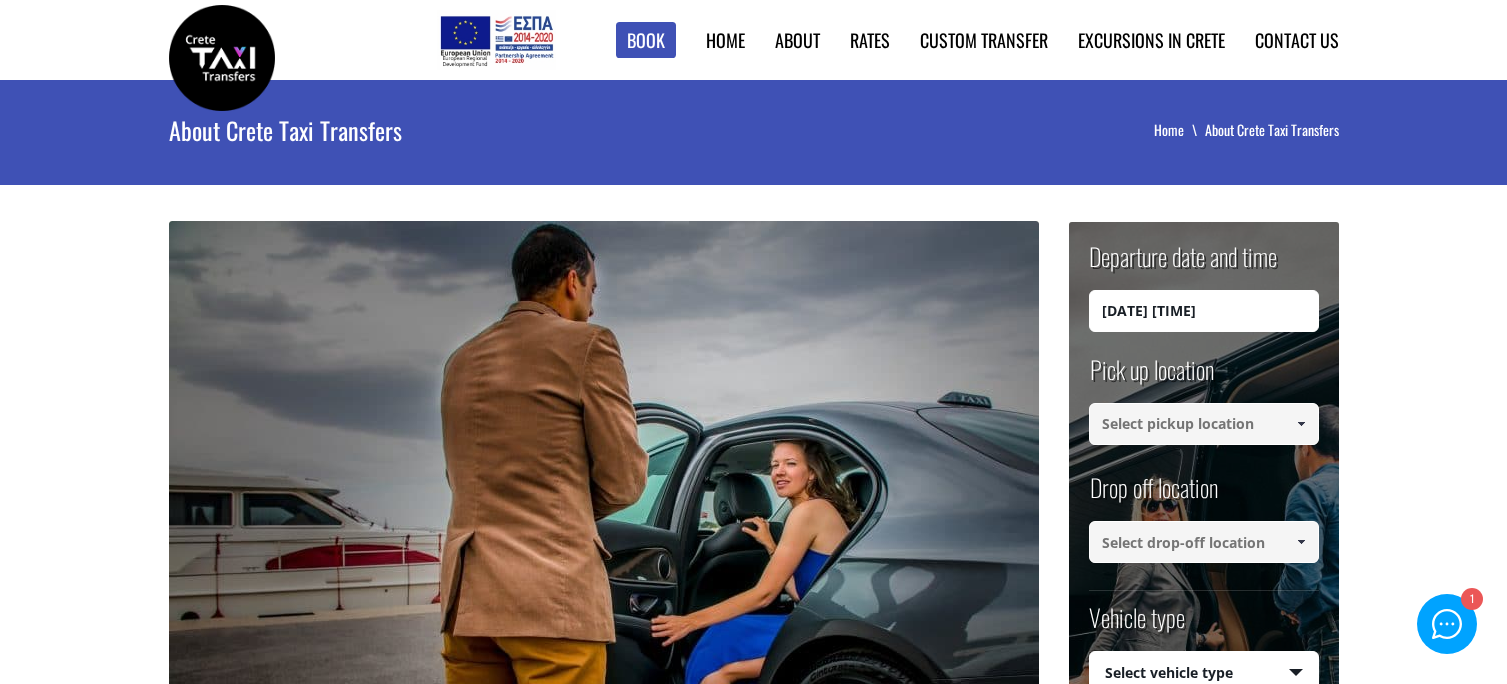 scroll, scrollTop: 0, scrollLeft: 0, axis: both 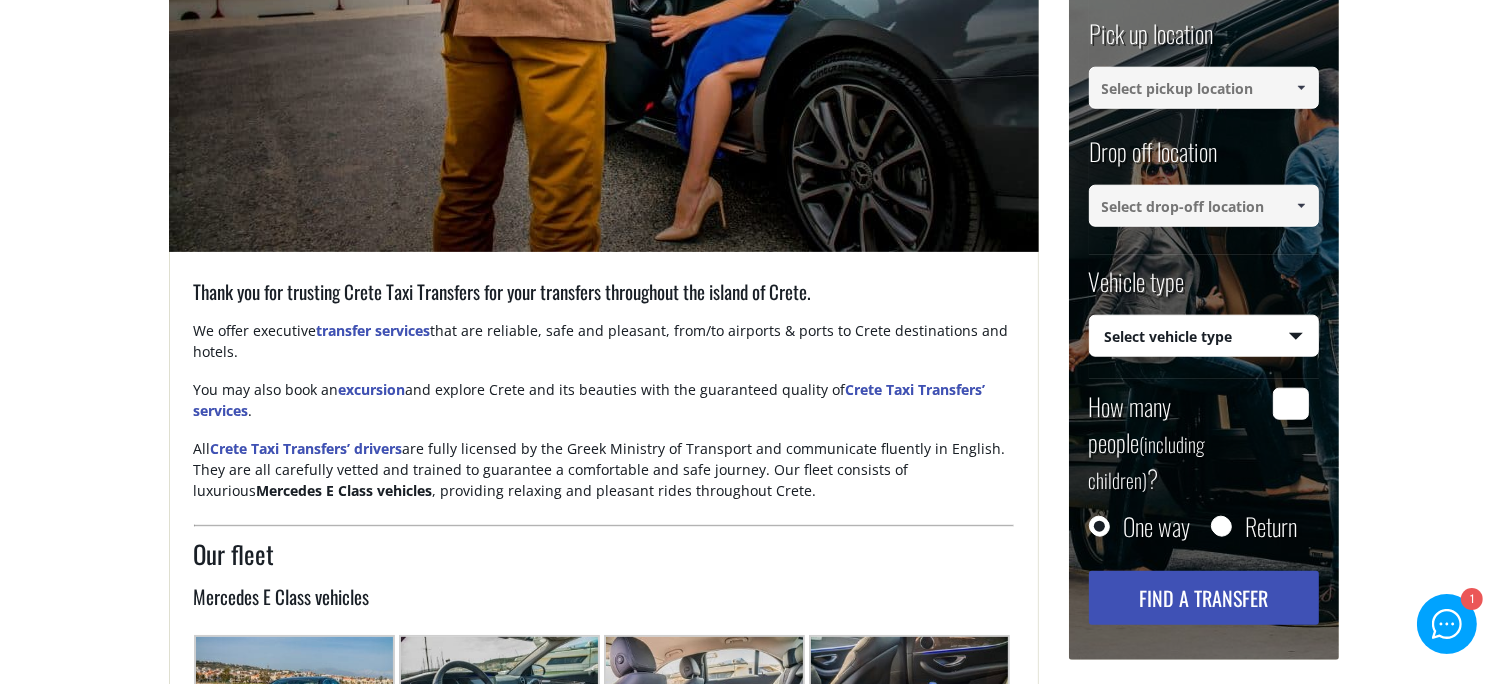 click on "Crete Taxi Transfers’ services" at bounding box center [590, 400] 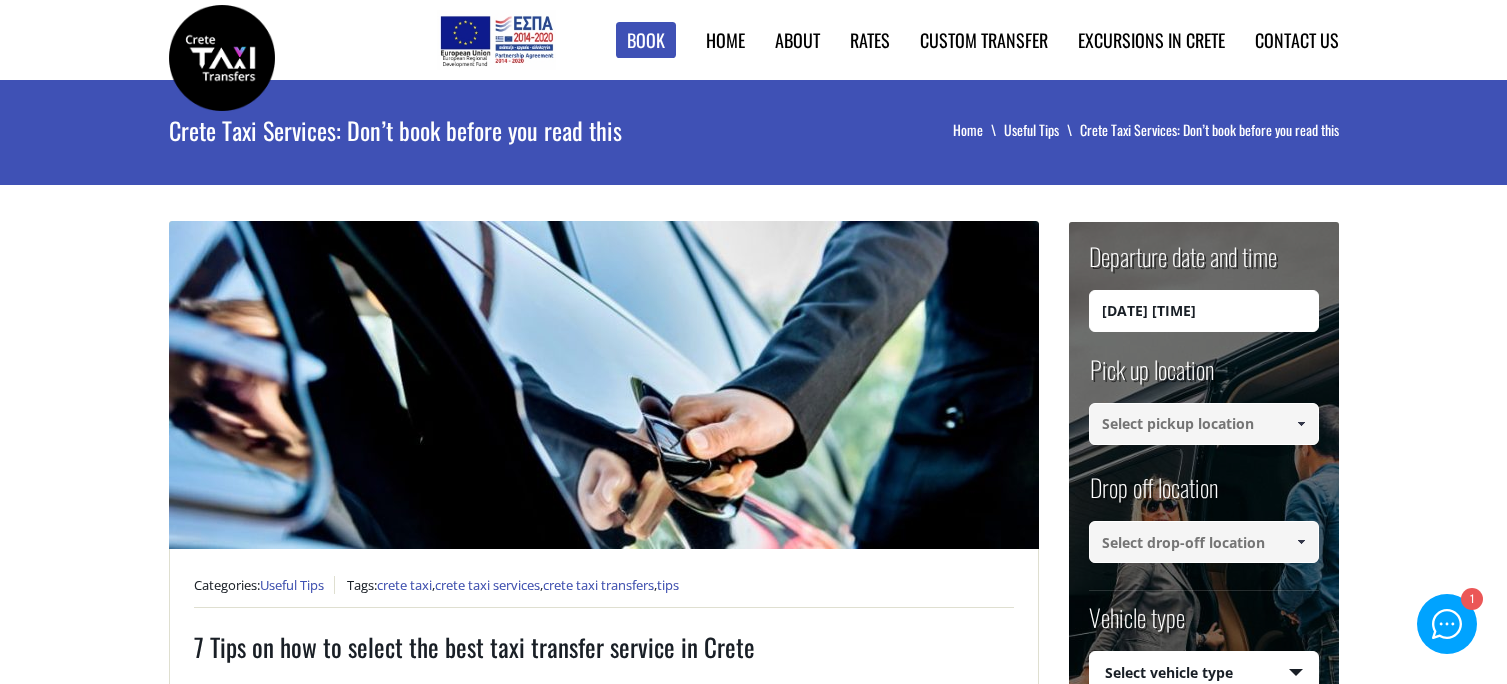 scroll, scrollTop: 0, scrollLeft: 0, axis: both 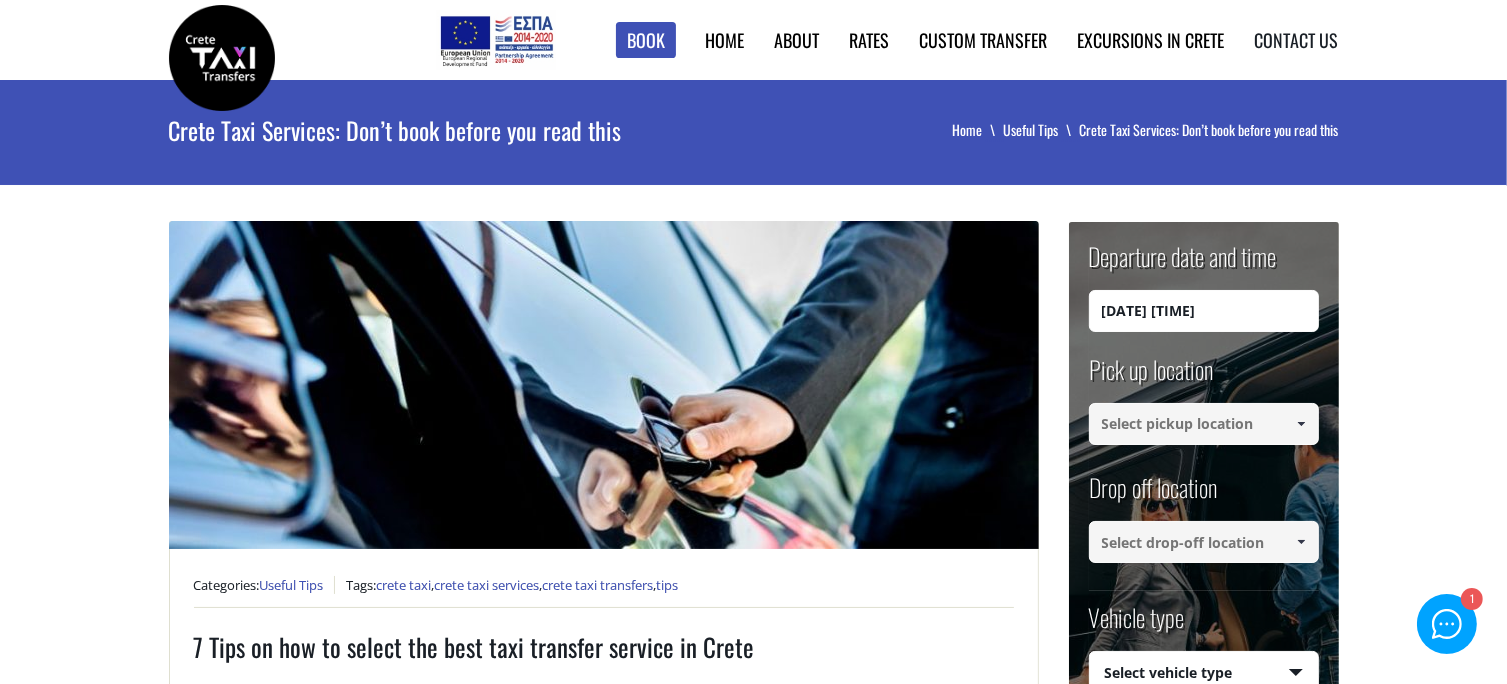 click on "Contact us" at bounding box center [1297, 40] 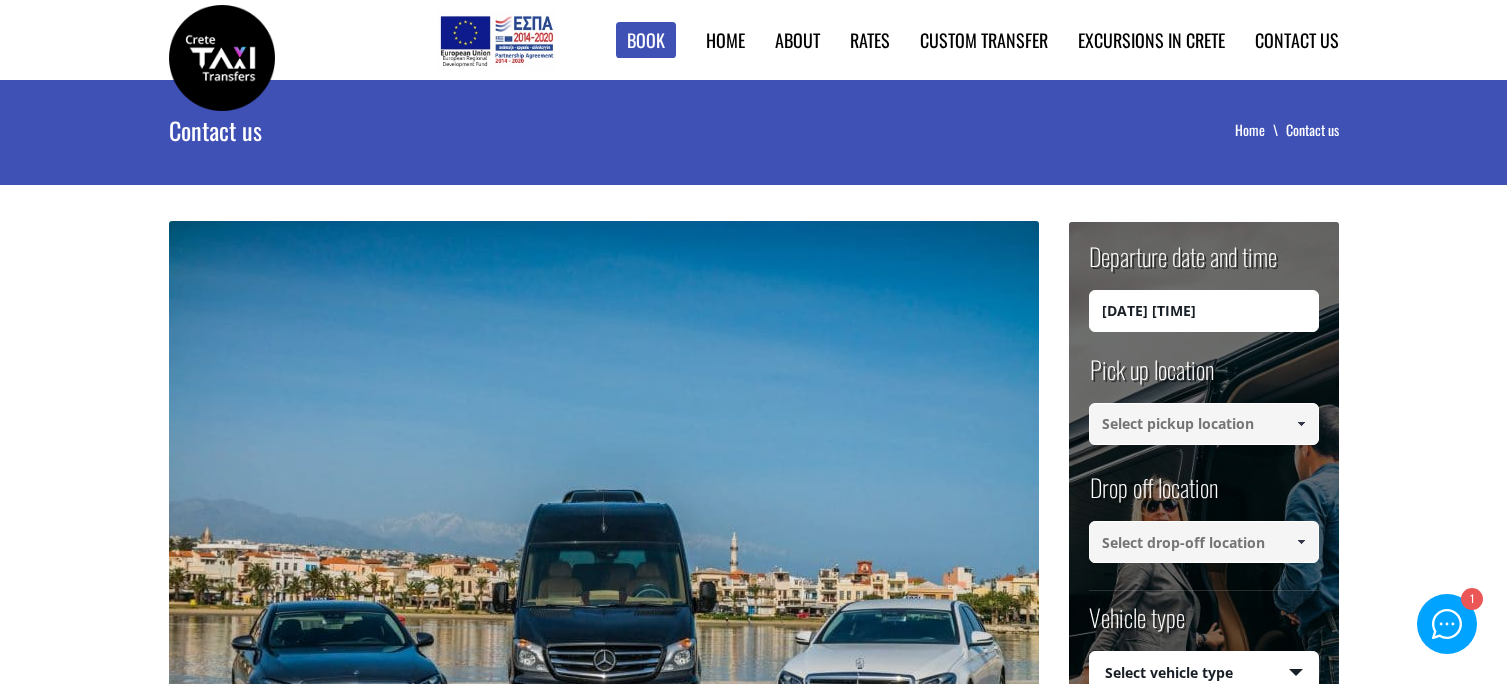 scroll, scrollTop: 0, scrollLeft: 0, axis: both 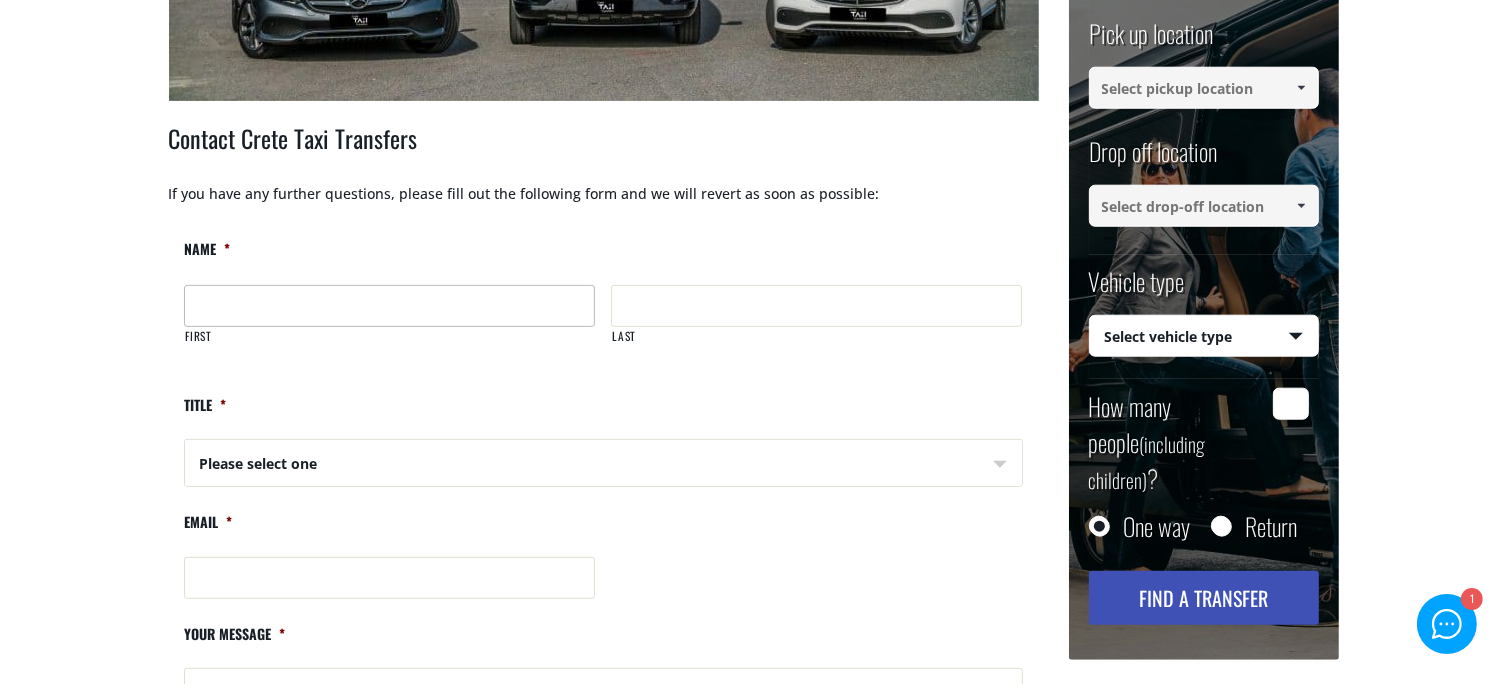 click on "First" at bounding box center [389, 306] 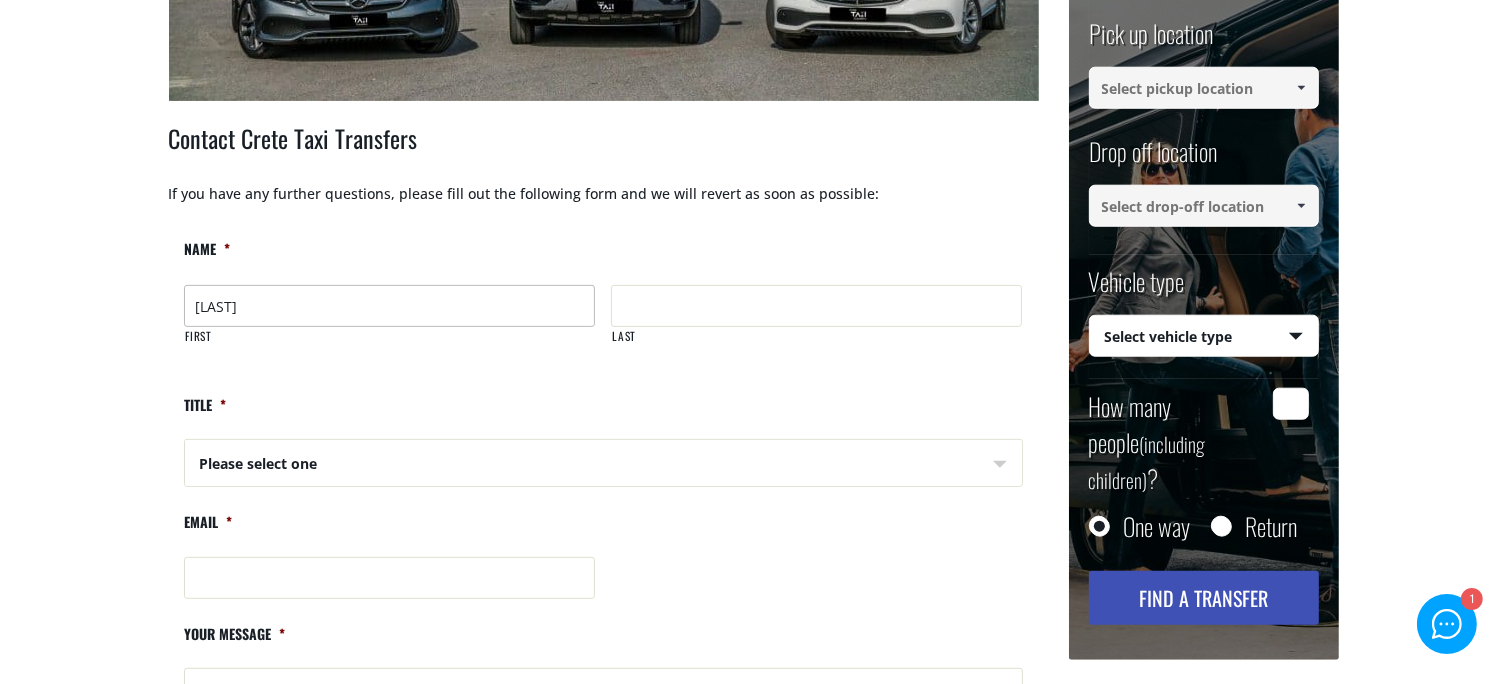 type on "[LAST]" 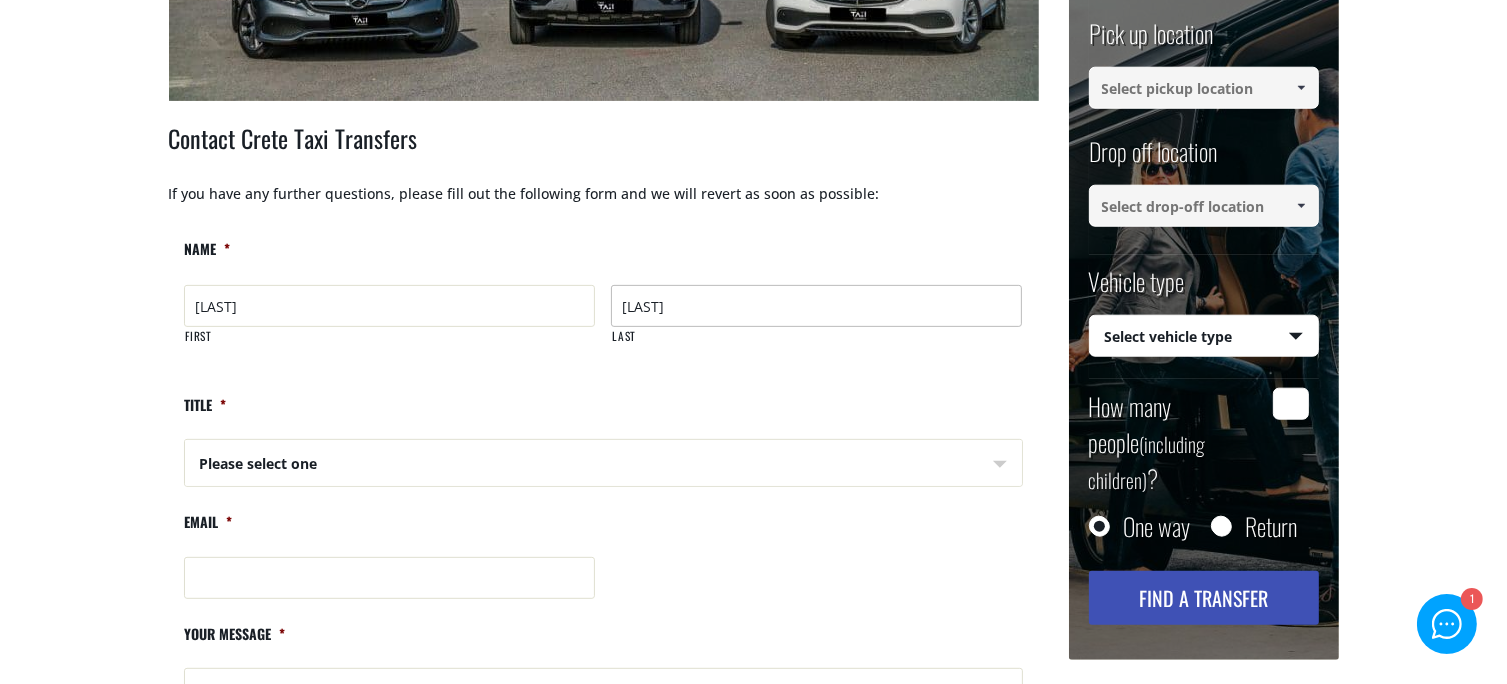 type on "[EMAIL]" 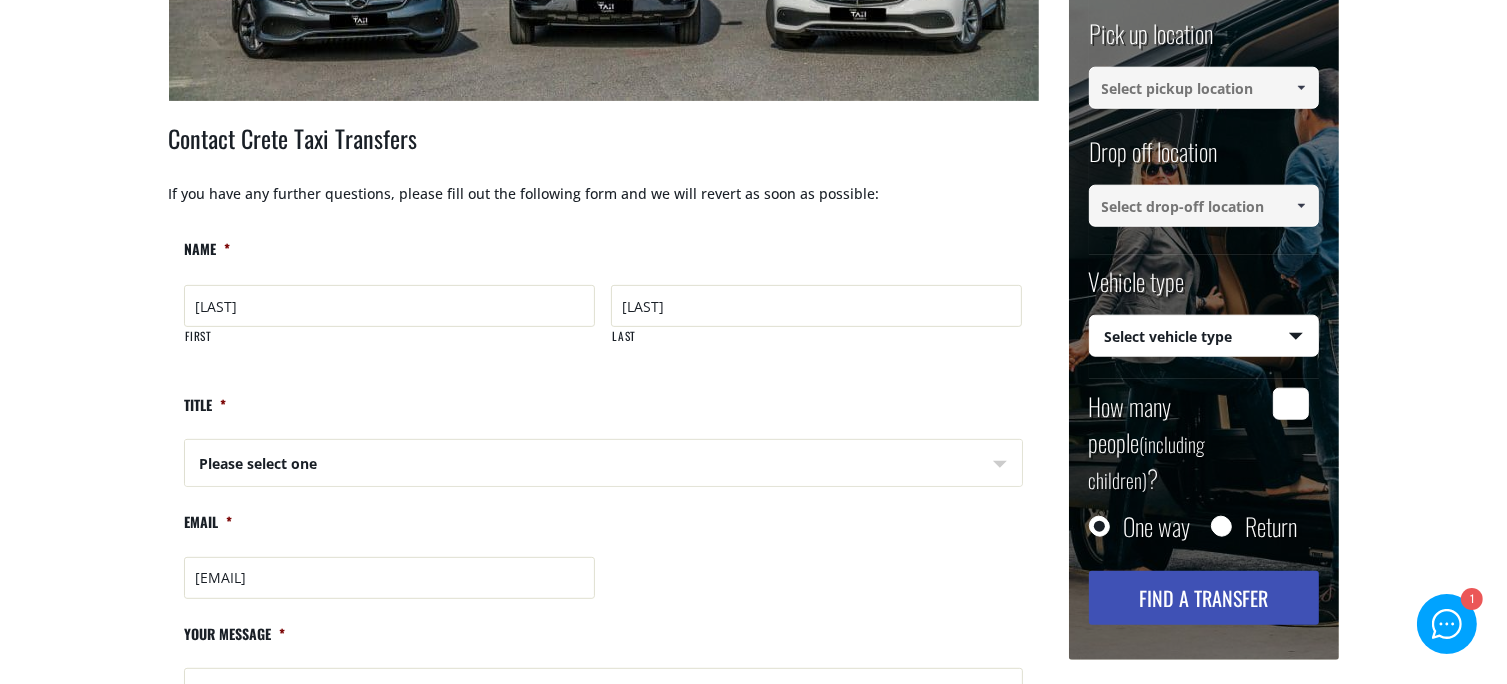 click on "Please select one Mr Mrs" at bounding box center [391, 464] 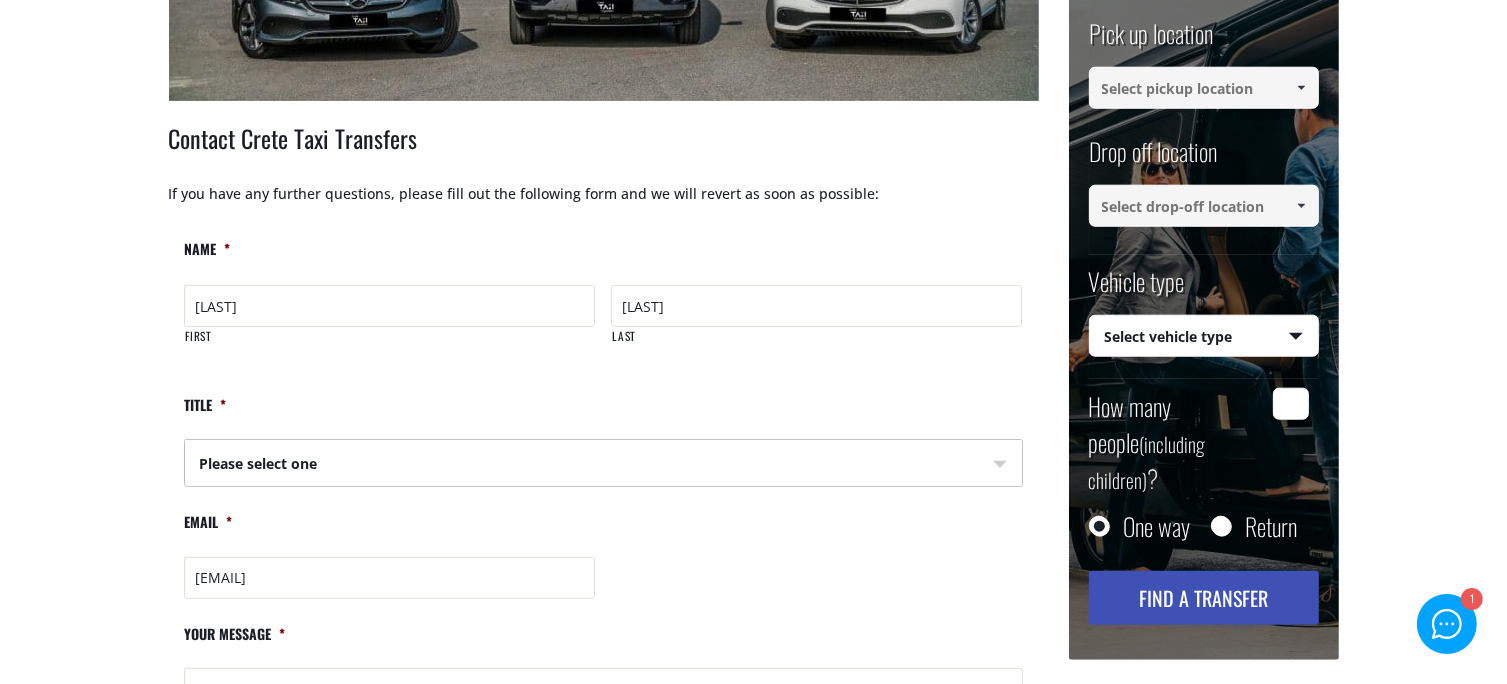 select on "Mrs" 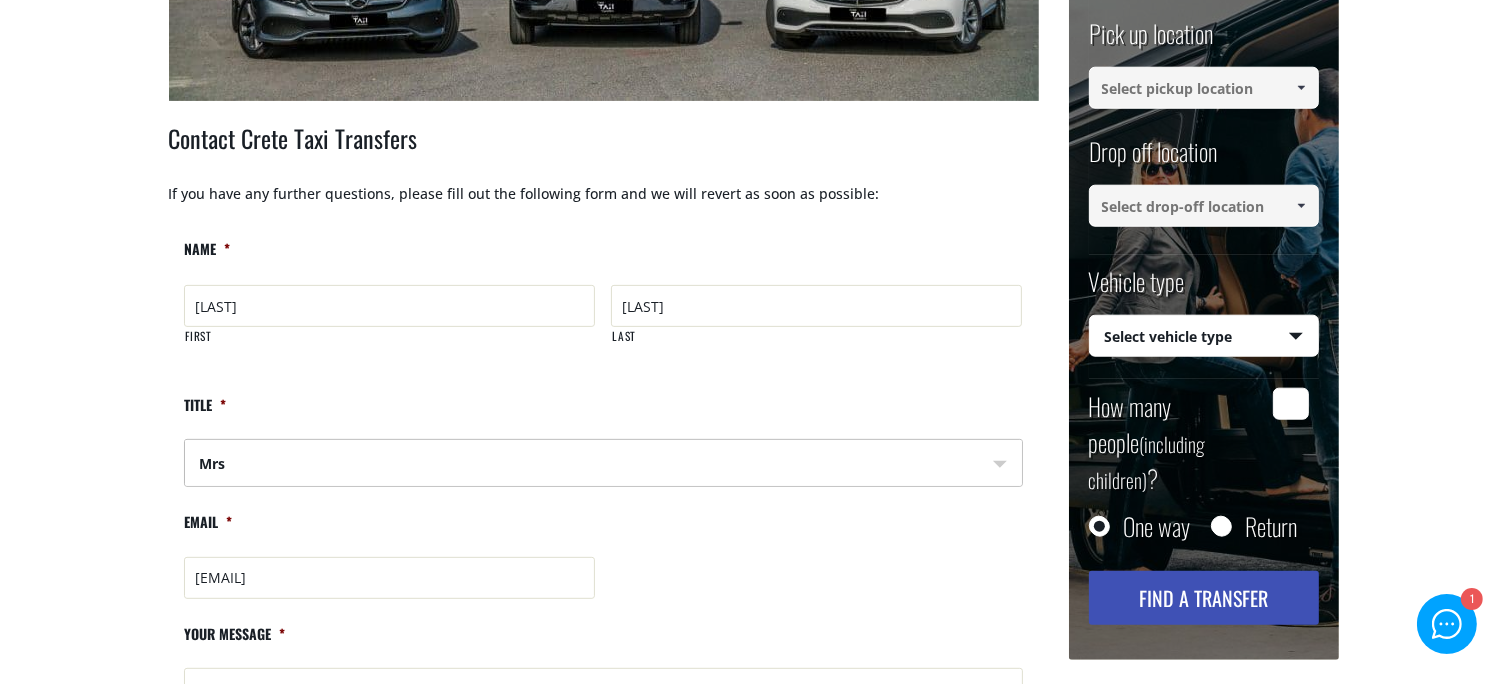 scroll, scrollTop: 1000, scrollLeft: 0, axis: vertical 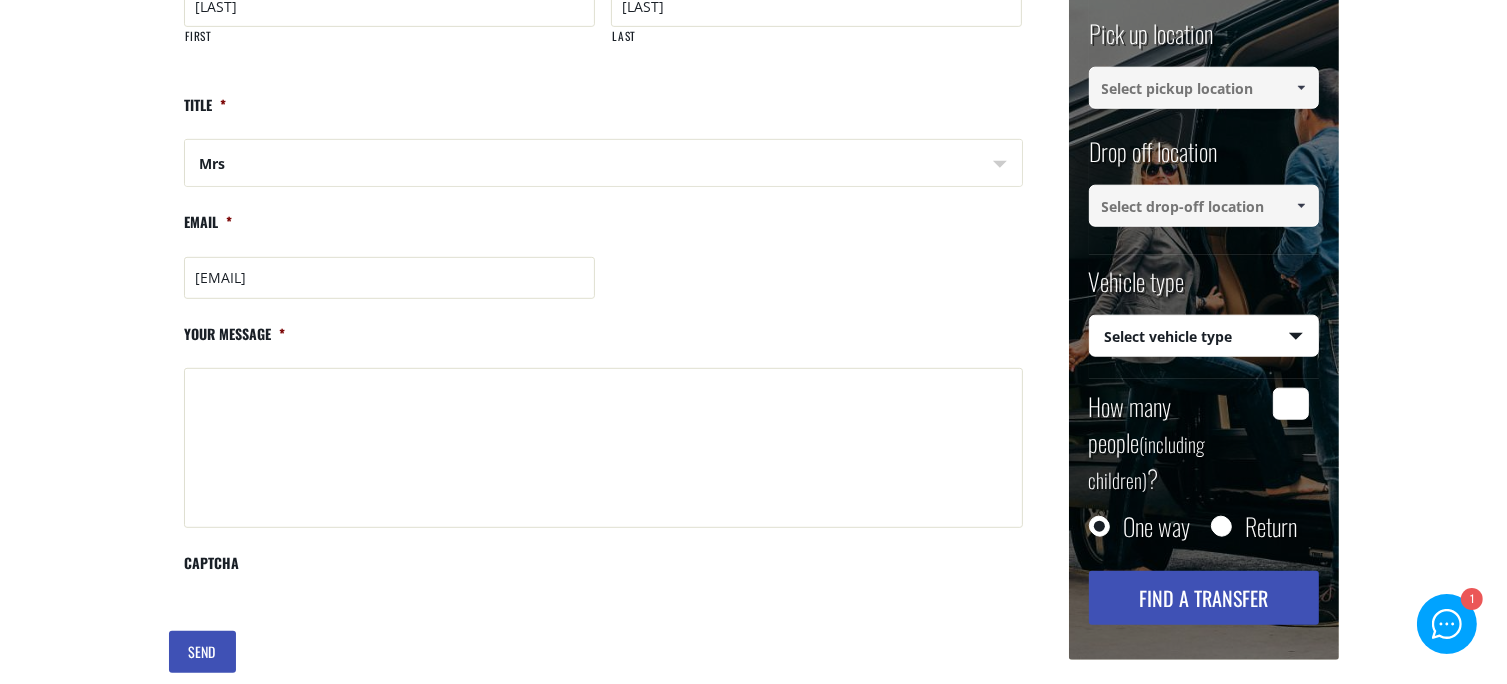 click on "[EMAIL]" at bounding box center (603, 278) 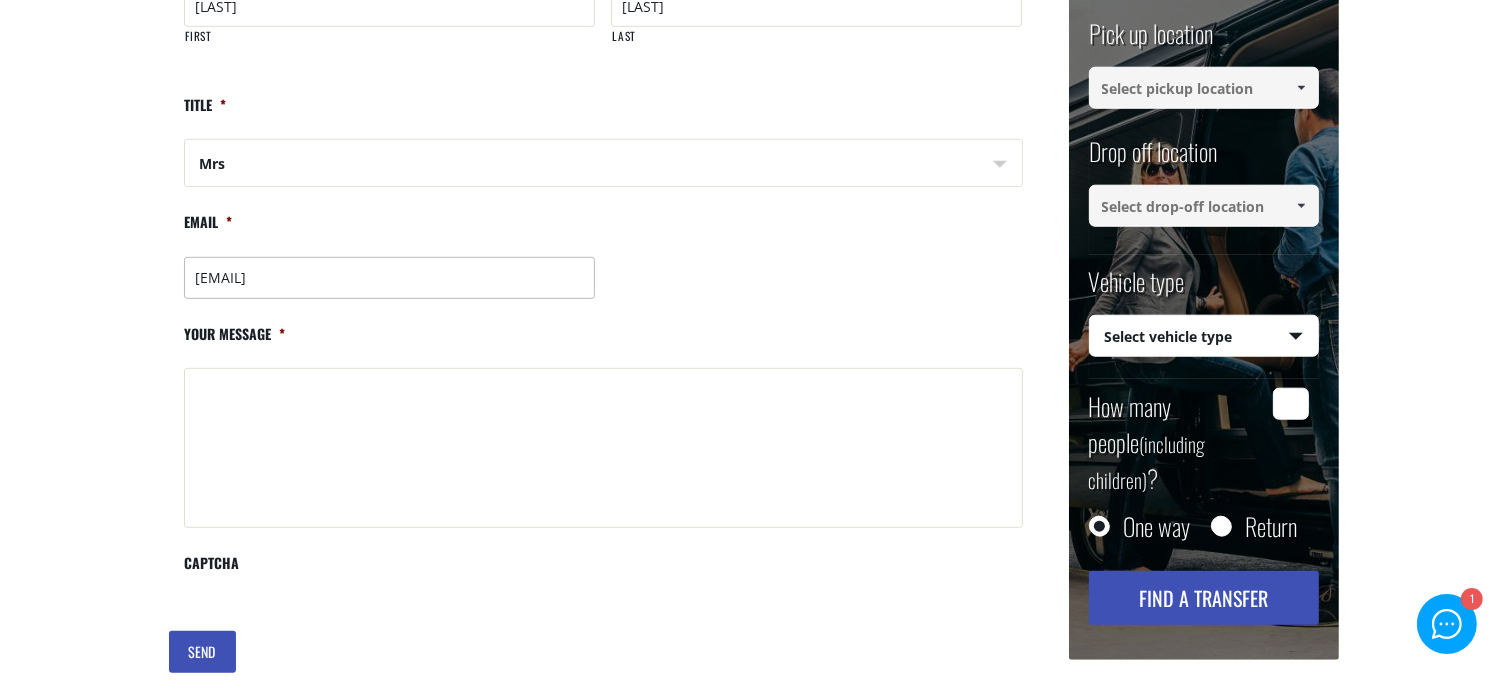 click on "[EMAIL]" at bounding box center (390, 278) 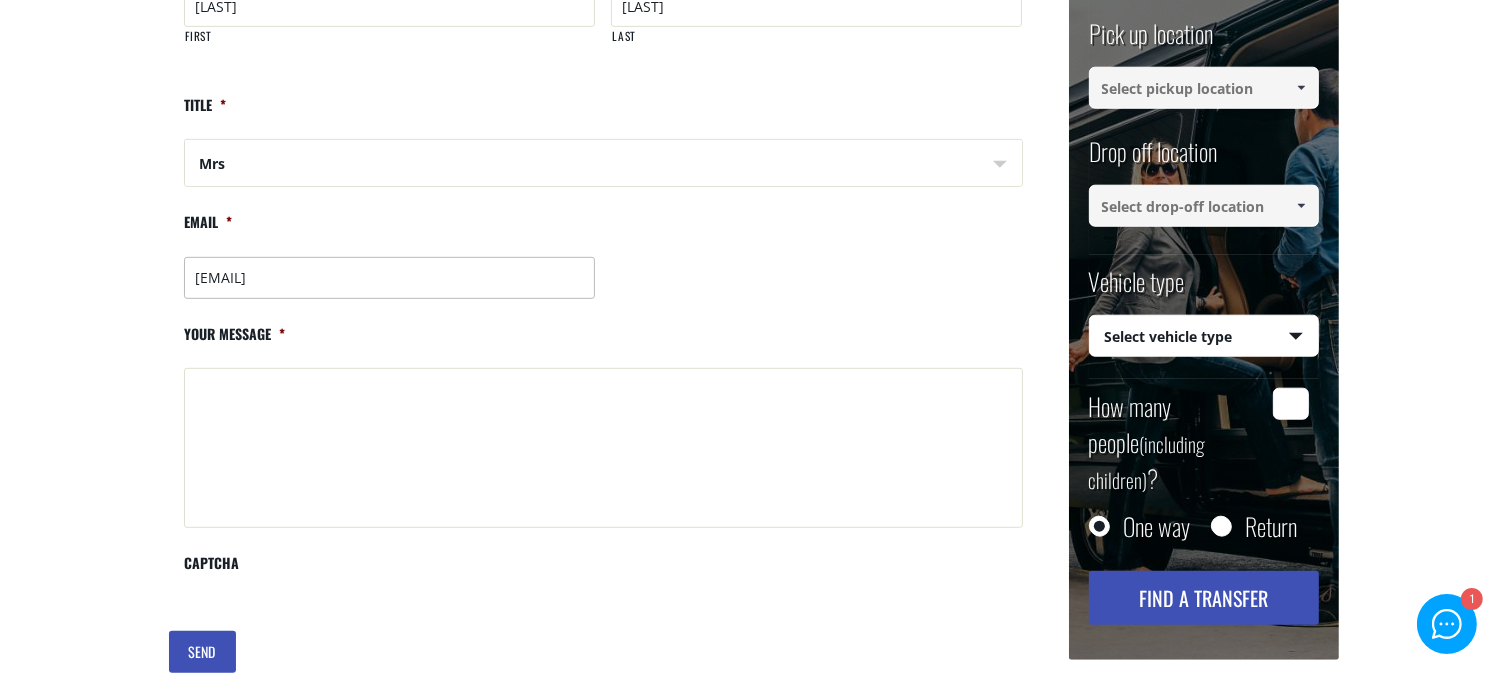 type on "[EMAIL]" 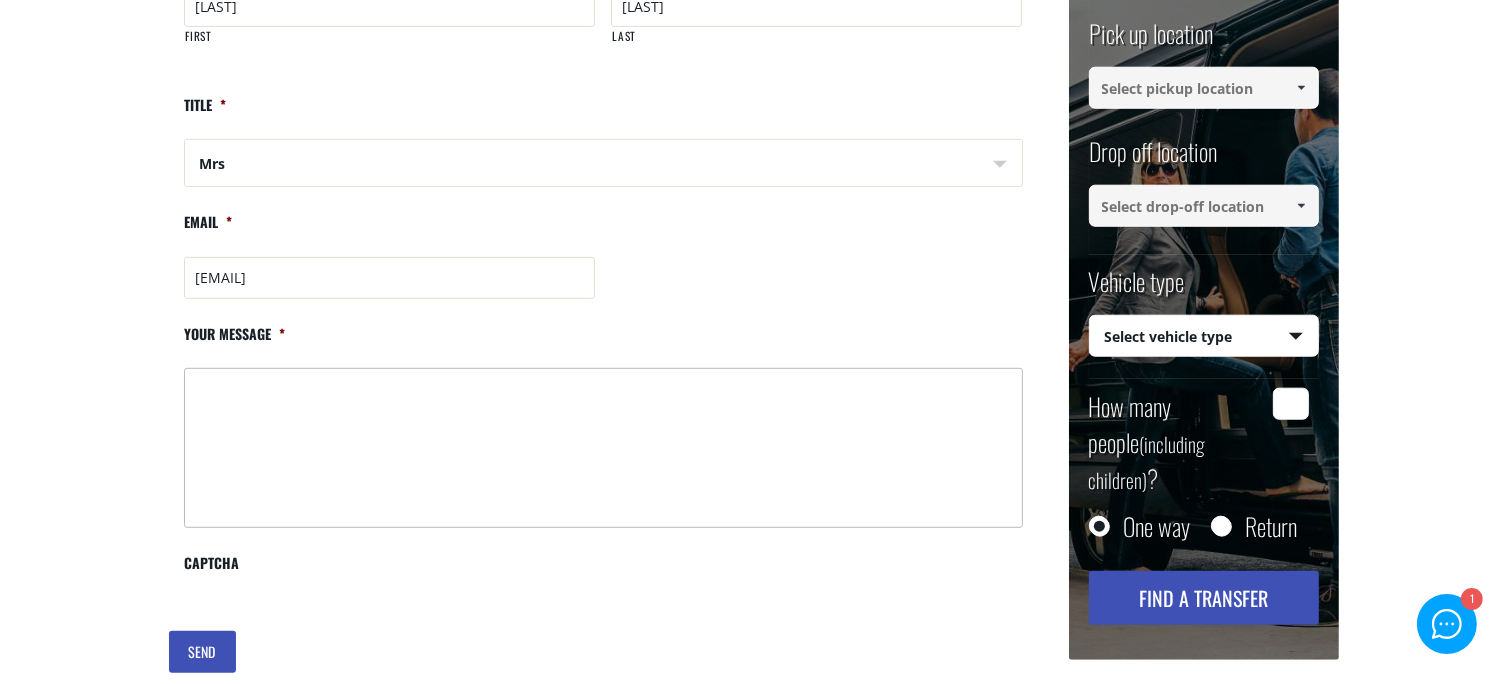 click on "Your message *" at bounding box center (603, 448) 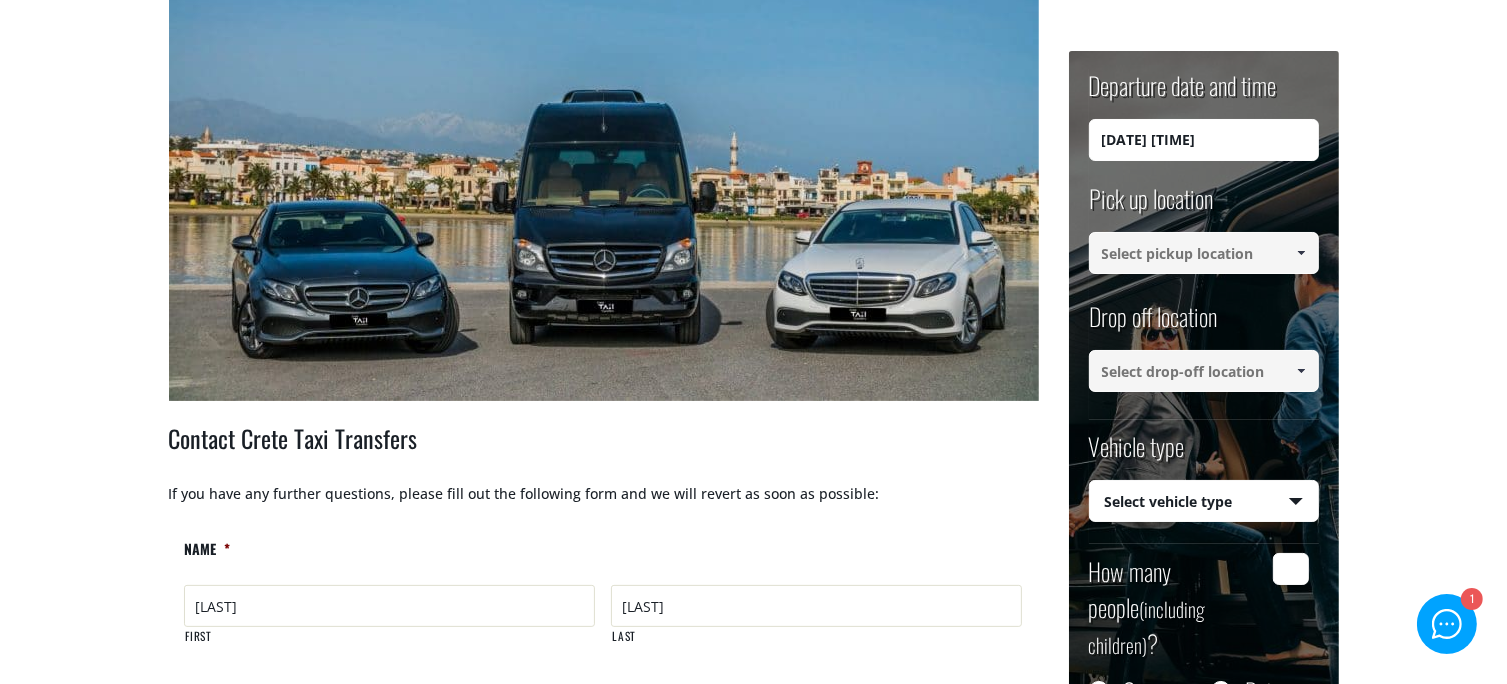 scroll, scrollTop: 0, scrollLeft: 0, axis: both 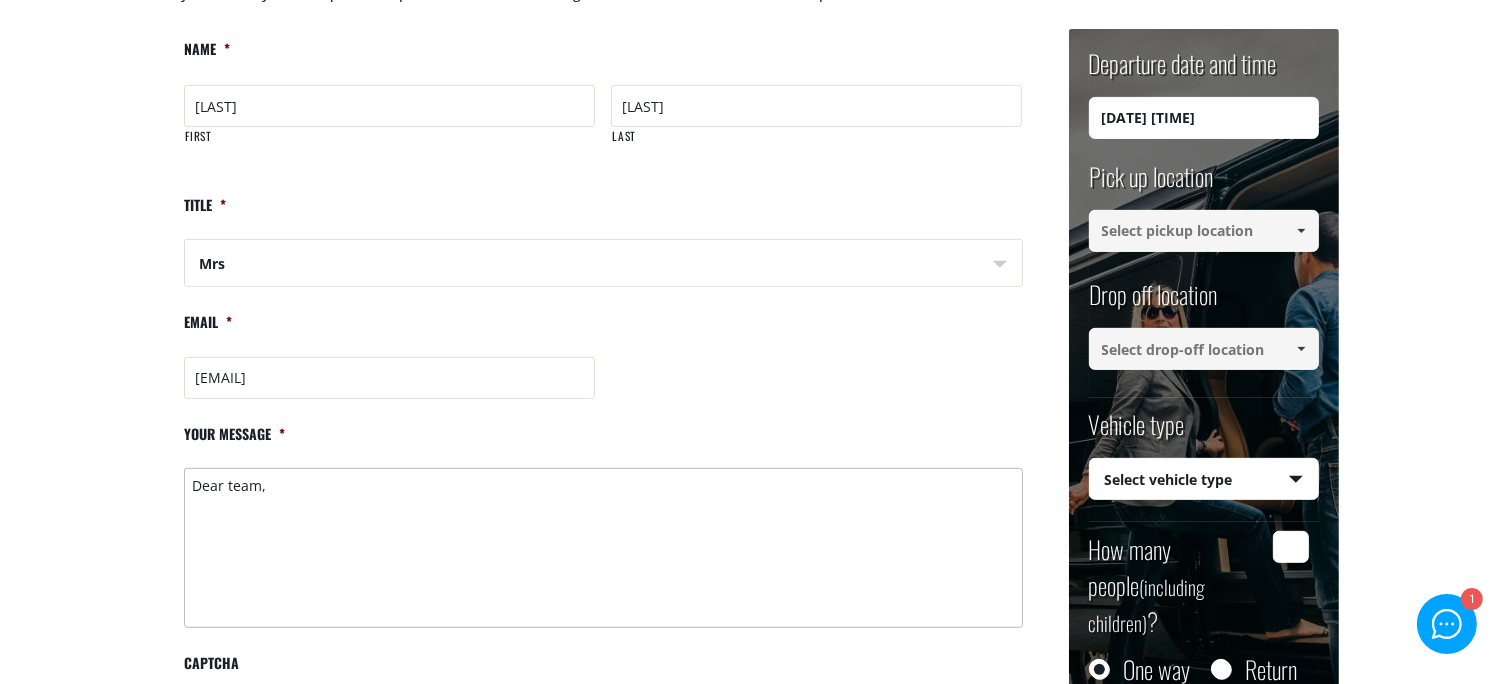 click on "Dear team," at bounding box center (603, 548) 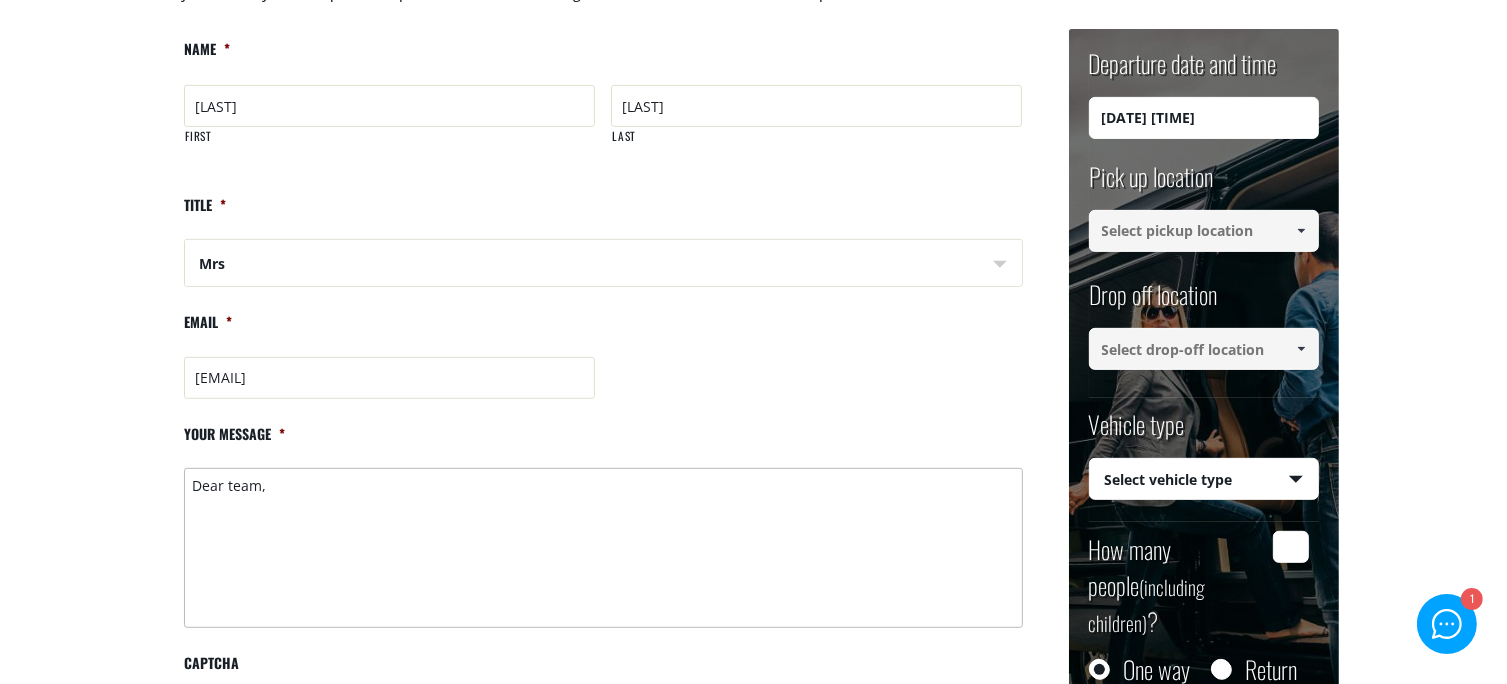 paste on "Dear Team,
Hope you are doing well.
I'm the Product Specialist - Europe for Ultimate Jet Vacations, a 100% B2B and travel wholesaler (focused on the US / Canadian Market) - connecting top-tier travel advisors with exclusive five star hotels and creating unforgettable luxury experiences worldwide.
We have a global portfolio and opened Europe 2 years ago: https://www.ultimatejetvacations.com/regions/europe/
Overall, UJV will close out the year close to 300M ( USD ).
Europe is now our number 3 destination (after Caribbean and Mexico ).
In 2024 we had a NET Revenue of 35M with an ADR around 3.500 USD for Europe.
We are expanding our presence in Europe and are looking at partnerships with DMC's to support us and our clients on ground.
We would love to have a call to discuss a possible partnership with your company.
I thank you in advance and I look forward to hearing from you." 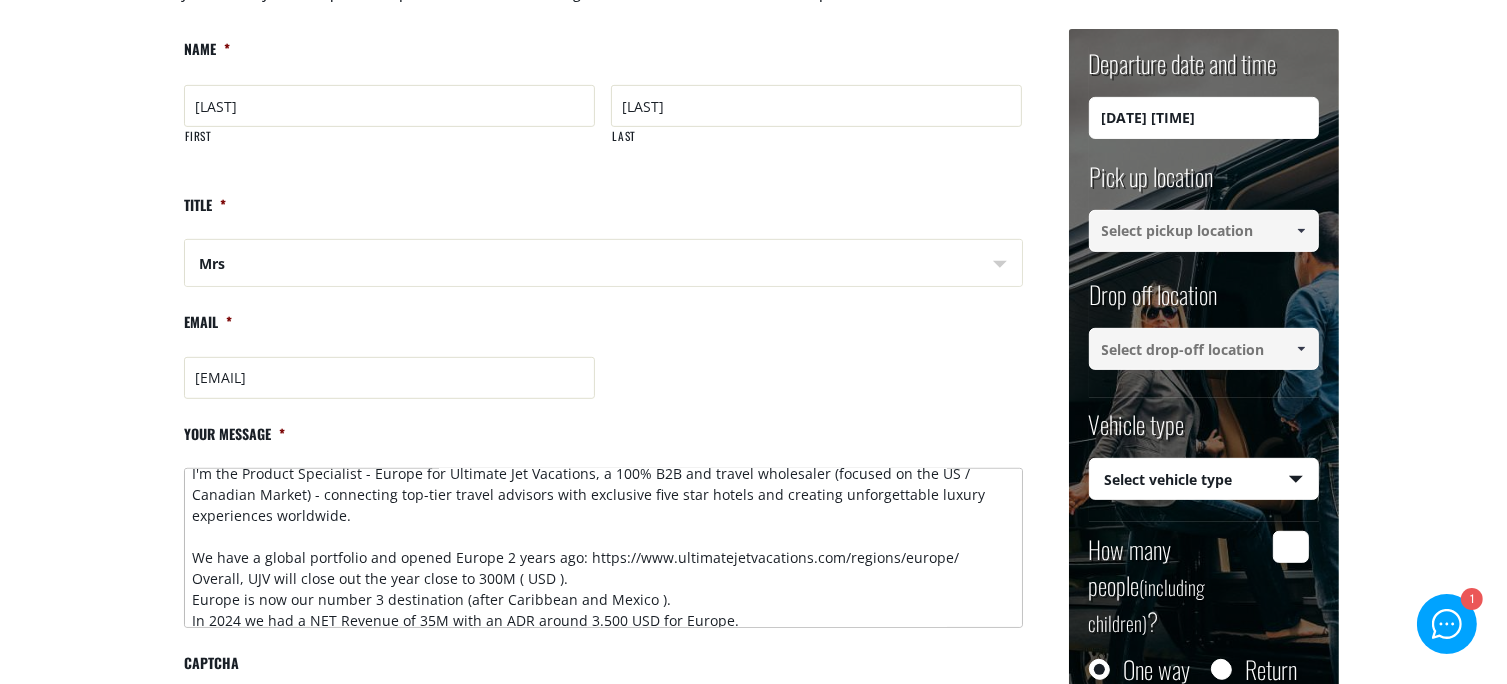 scroll, scrollTop: 0, scrollLeft: 0, axis: both 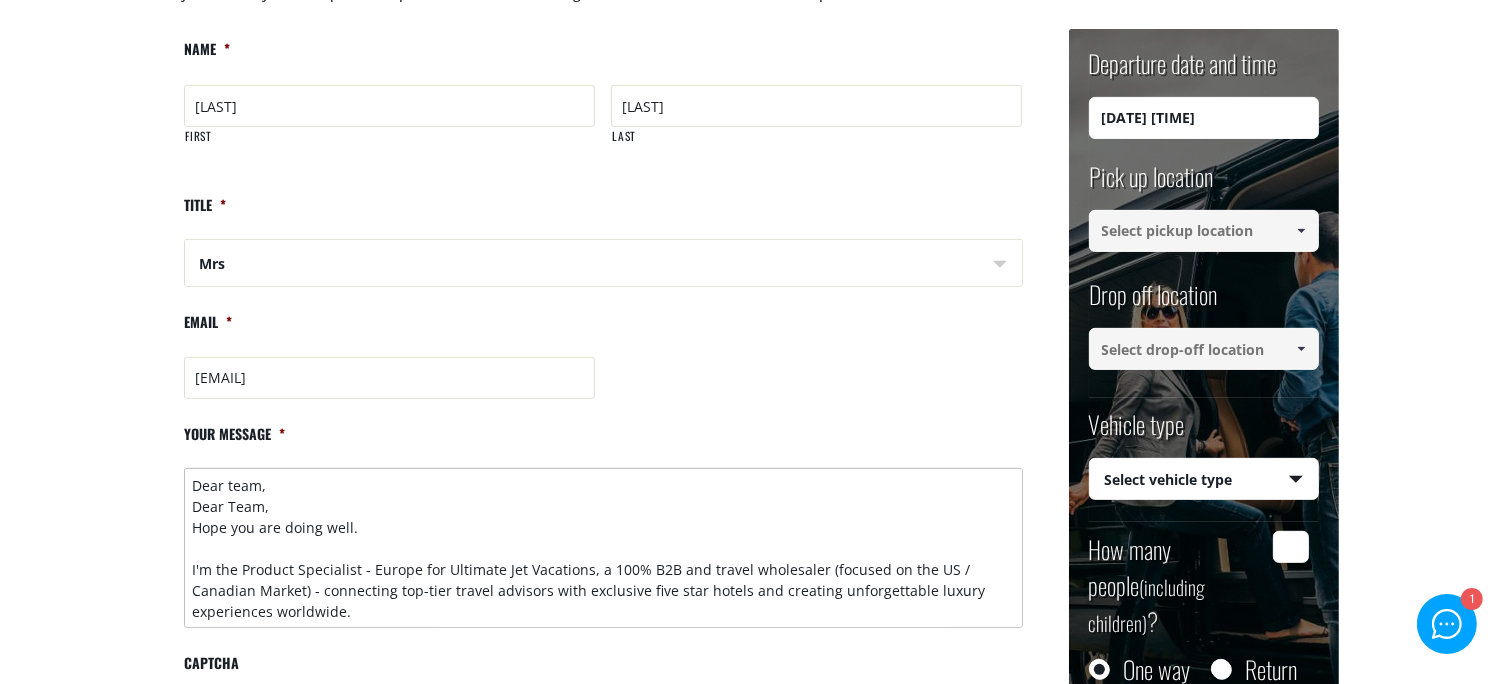 drag, startPoint x: 259, startPoint y: 495, endPoint x: 124, endPoint y: 498, distance: 135.03333 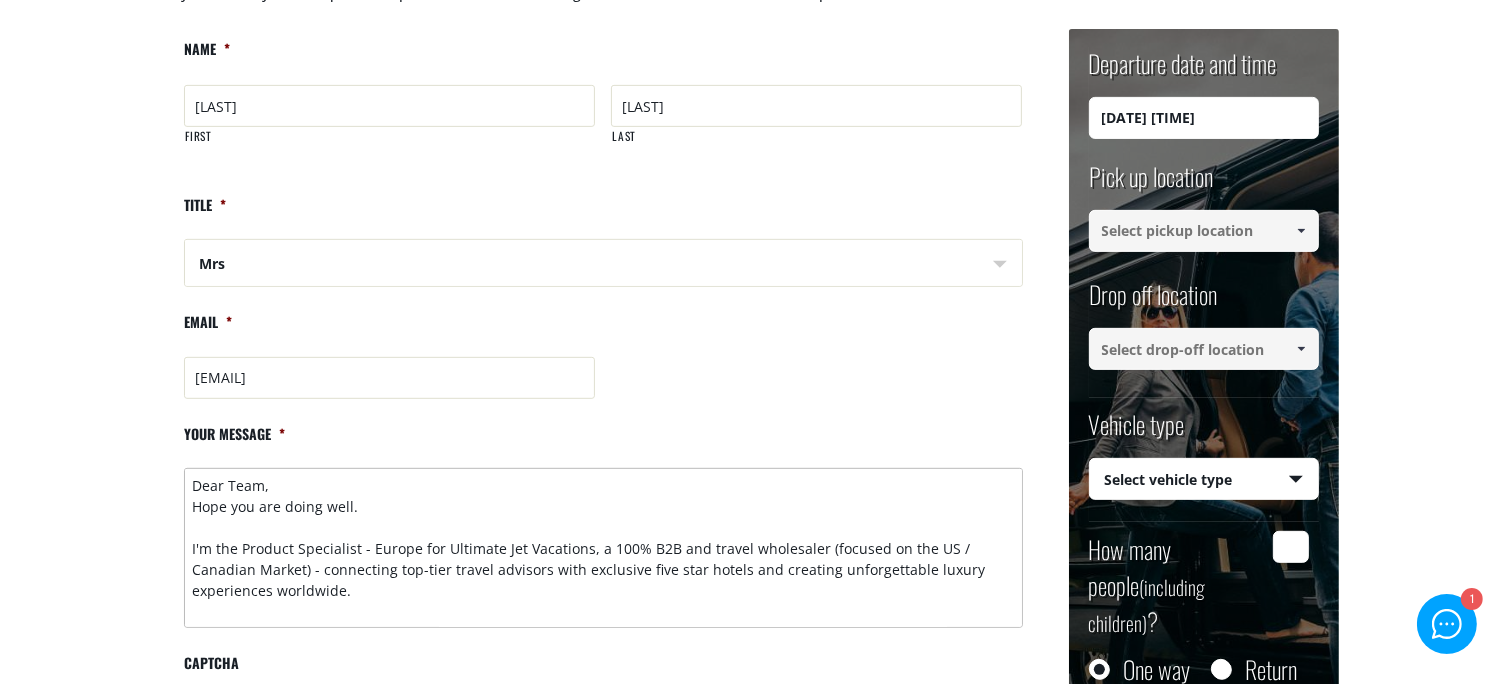 drag, startPoint x: 188, startPoint y: 509, endPoint x: 203, endPoint y: 507, distance: 15.132746 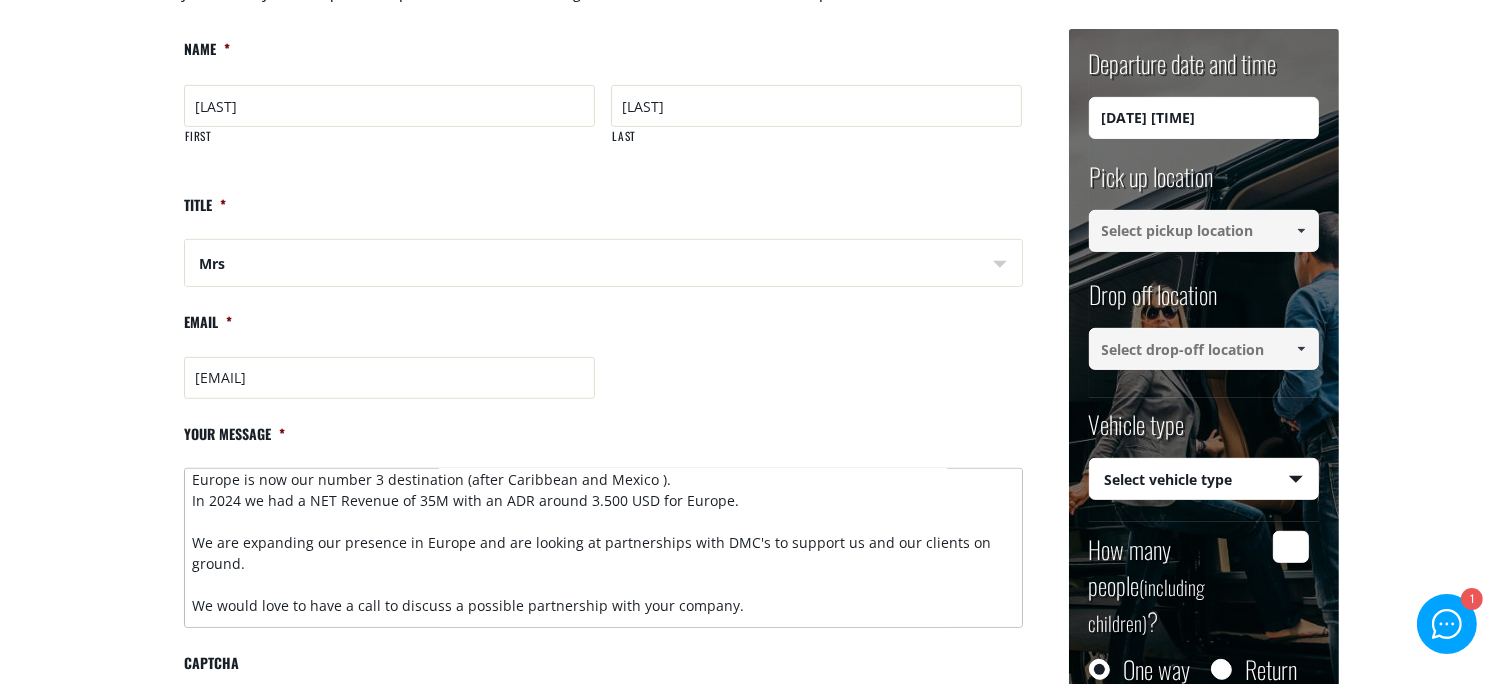 scroll, scrollTop: 252, scrollLeft: 0, axis: vertical 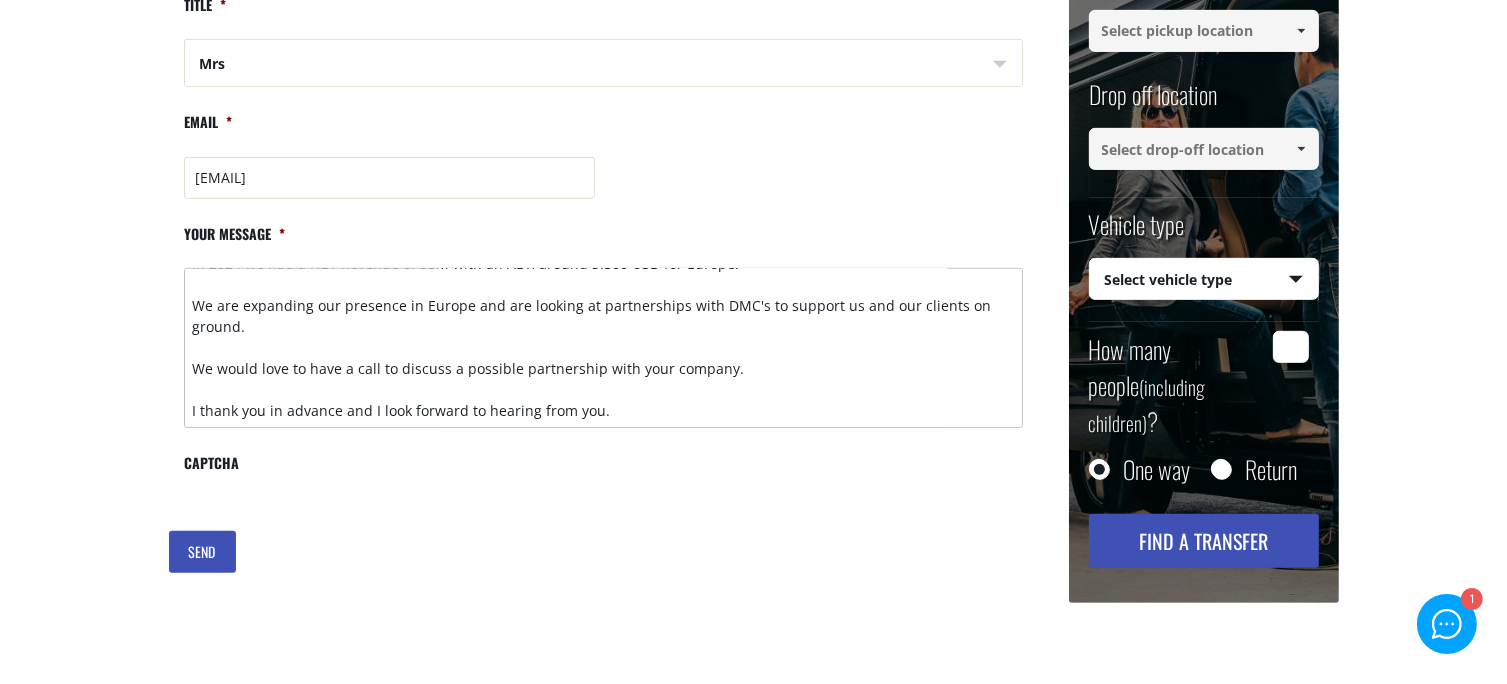 type on "Dear Team,
Hope you are doing well.
I'm the Product Specialist - Europe for Ultimate Jet Vacations, a 100% B2B and travel wholesaler (focused on the US / Canadian Market) - connecting top-tier travel advisors with exclusive five star hotels and creating unforgettable luxury experiences worldwide.
We have a global portfolio and opened Europe 2 years ago: https://www.ultimatejetvacations.com/regions/europe/
Overall, UJV will close out the year close to 300M ( USD ).
Europe is now our number 3 destination (after Caribbean and Mexico ).
In 2024 we had a NET Revenue of 35M with an ADR around 3.500 USD for Europe.
We are expanding our presence in Europe and are looking at partnerships with DMC's to support us and our clients on ground.
We would love to have a call to discuss a possible partnership with your company.
I thank you in advance and I look forward to hearing from you." 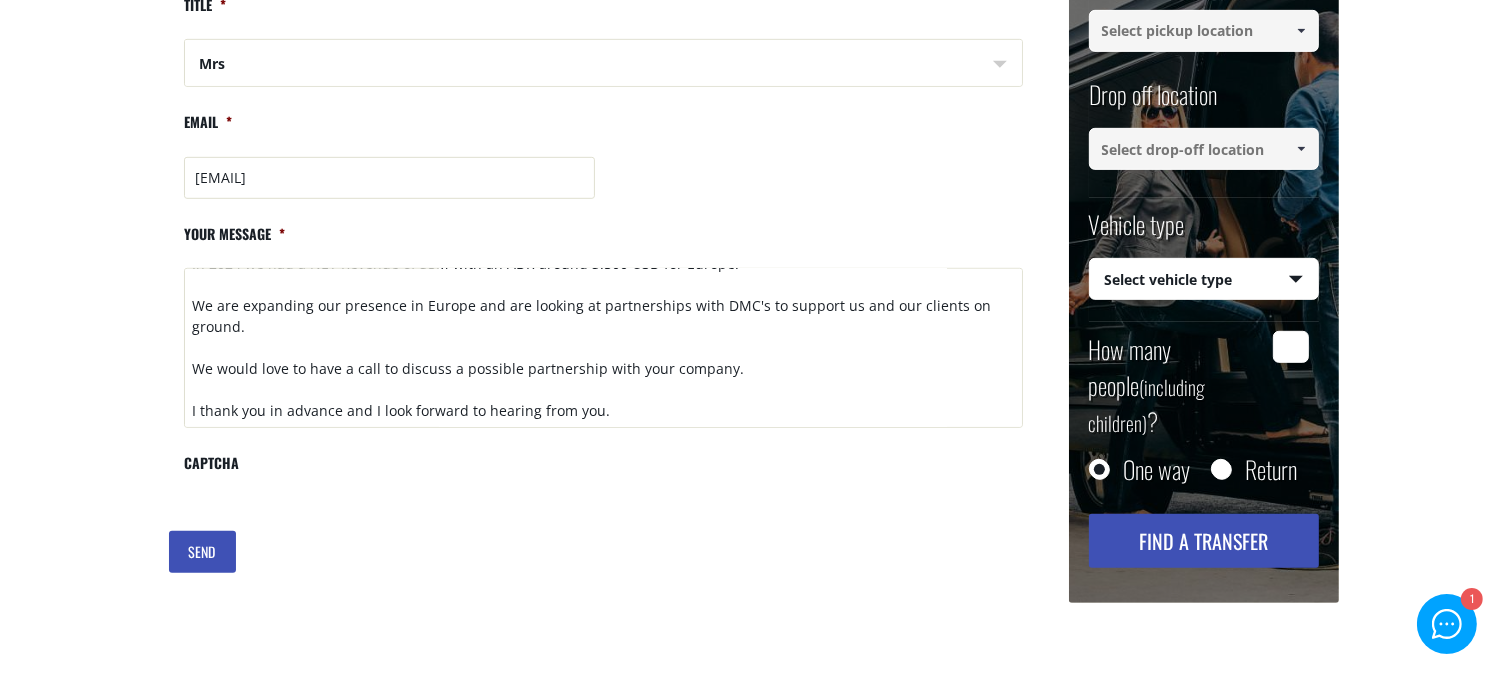 click on "SEND" at bounding box center [202, 552] 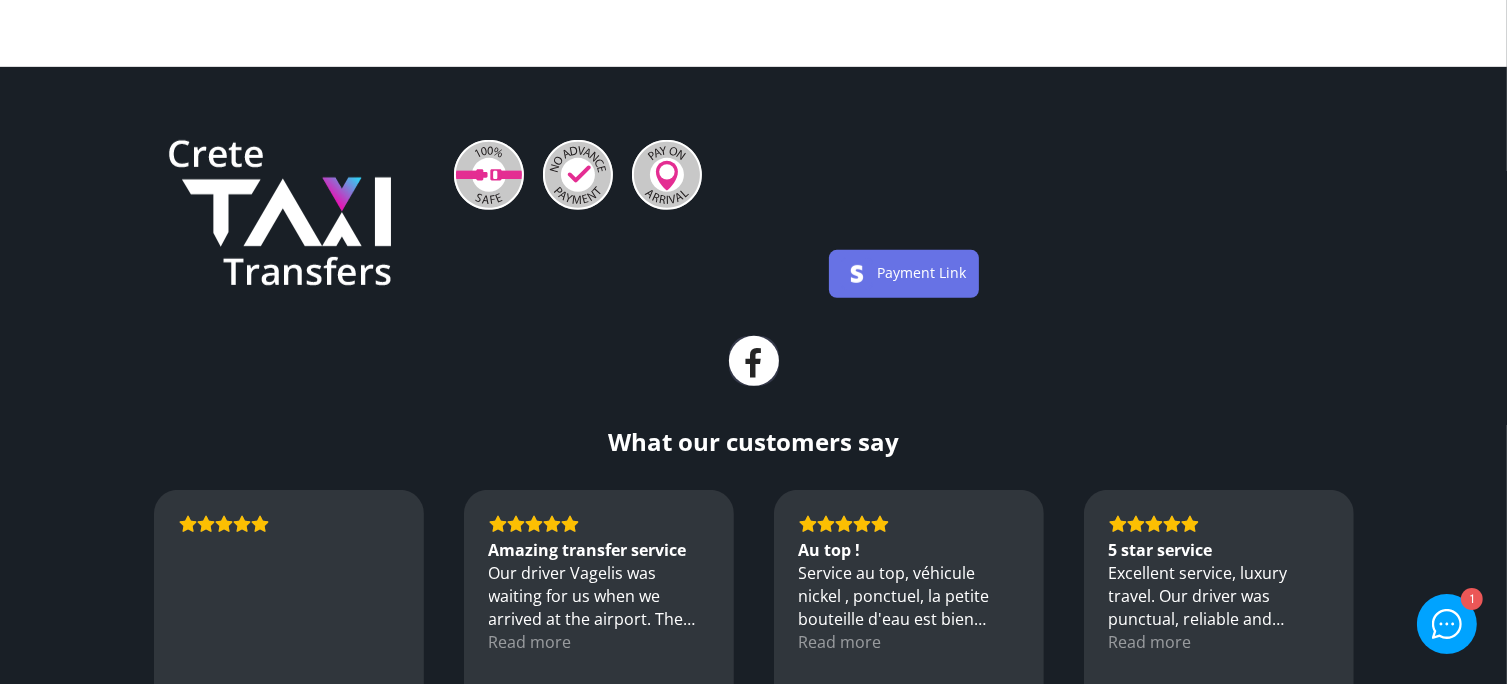 scroll, scrollTop: 824, scrollLeft: 0, axis: vertical 